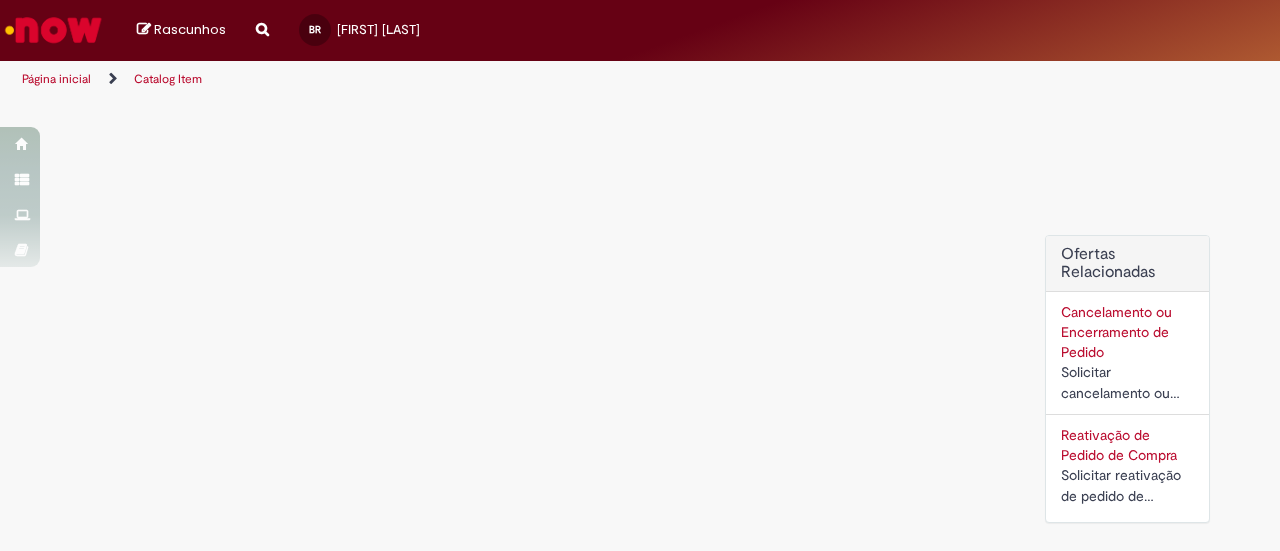 scroll, scrollTop: 0, scrollLeft: 0, axis: both 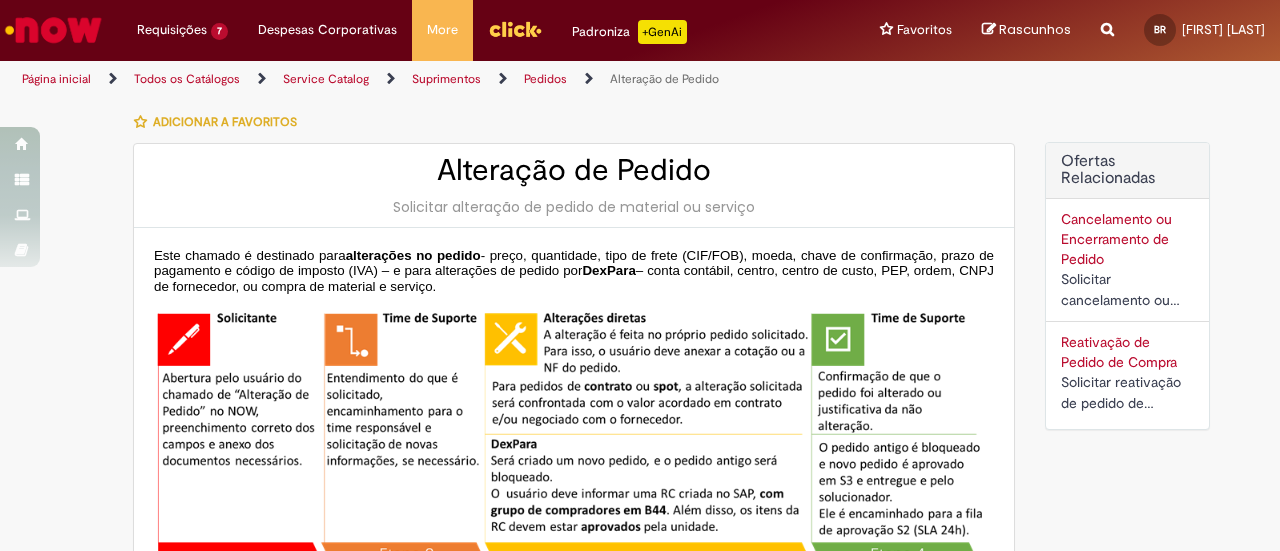 type on "********" 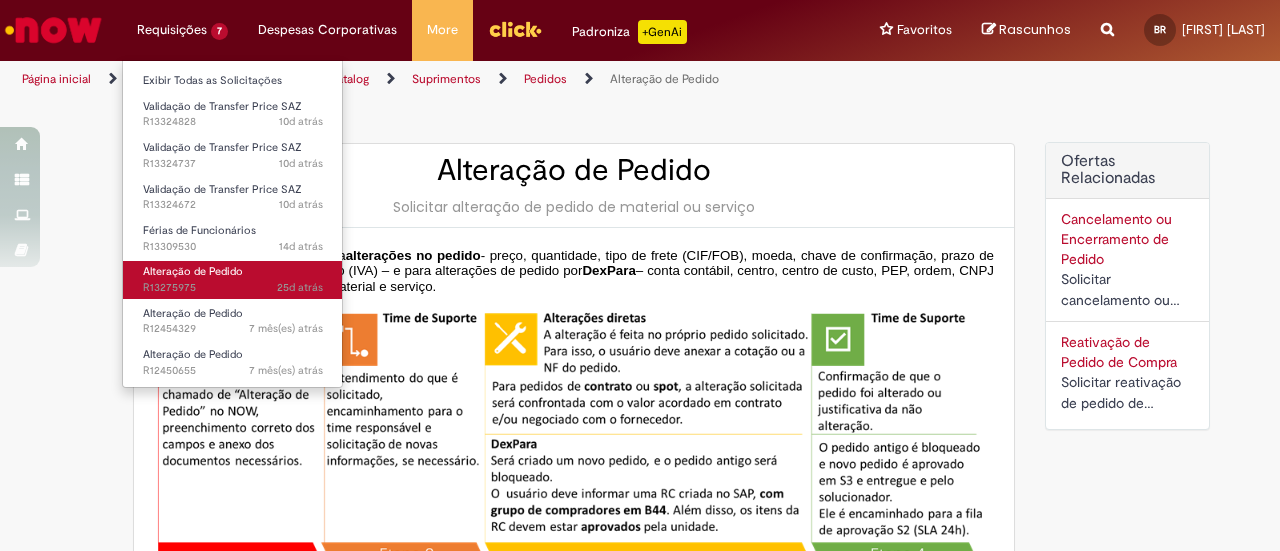 click on "Alteração de Pedido" at bounding box center (193, 271) 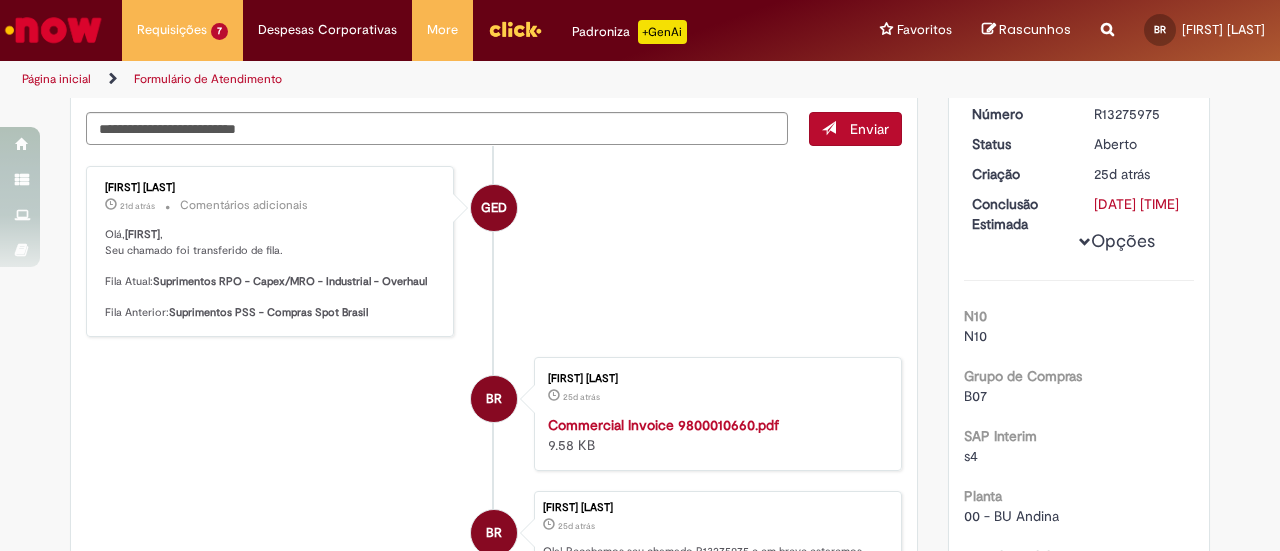 scroll, scrollTop: 314, scrollLeft: 0, axis: vertical 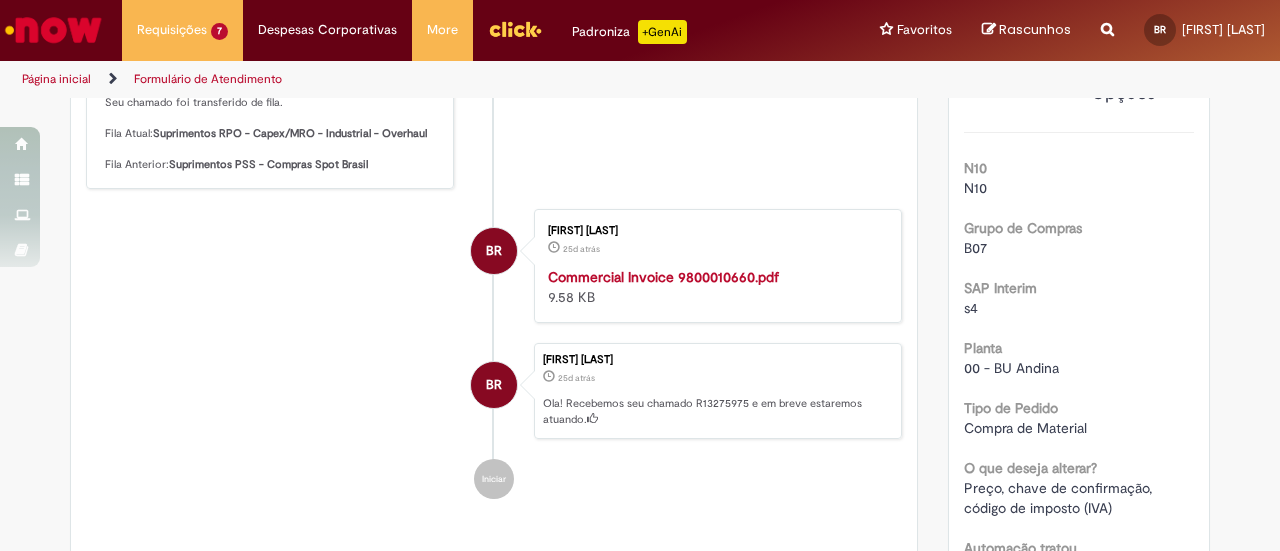 click on "Formulário de Atendimento
Verificar Código de Barras
Aguardando Aprovação
Aguardando atendimento
Em andamento
Validação
Concluído
Alteração de Pedido
Enviar
GED
Gabriele Estefane Da Silva
21d atrás 21 dias atrás     Comentários adicionais
Olá,  Bruno ,  Seu chamado foi transferido de fila. Fila Atual:  Suprimentos RPO - Capex/MRO - Industrial - Overhaul Fila Anterior:  Suprimentos PSS - Compras Spot Brasil" at bounding box center [640, 324] 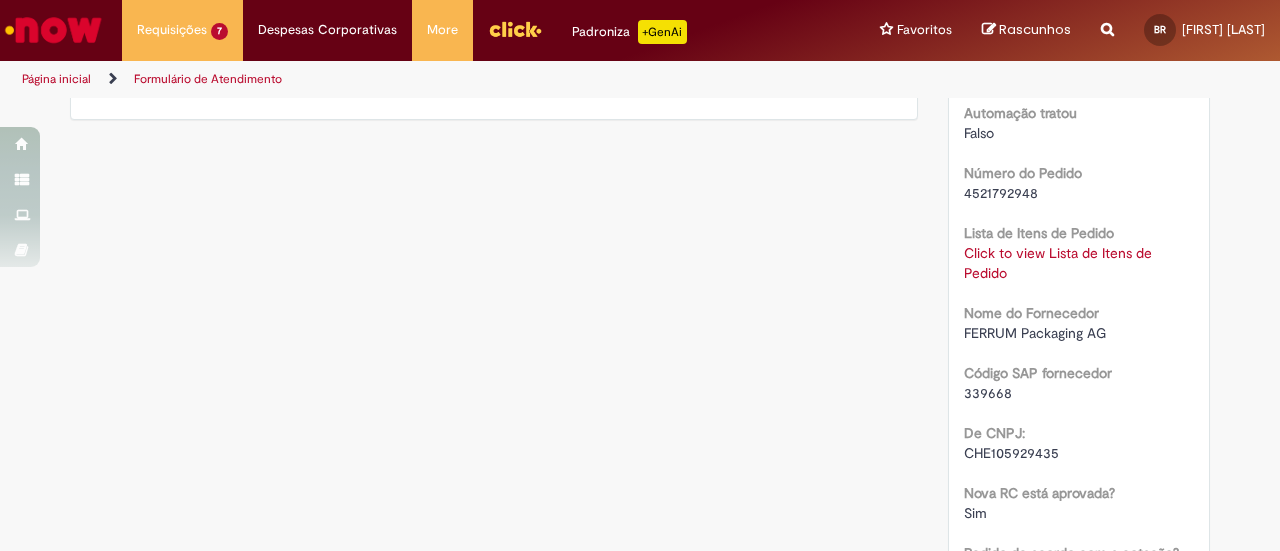 scroll, scrollTop: 722, scrollLeft: 0, axis: vertical 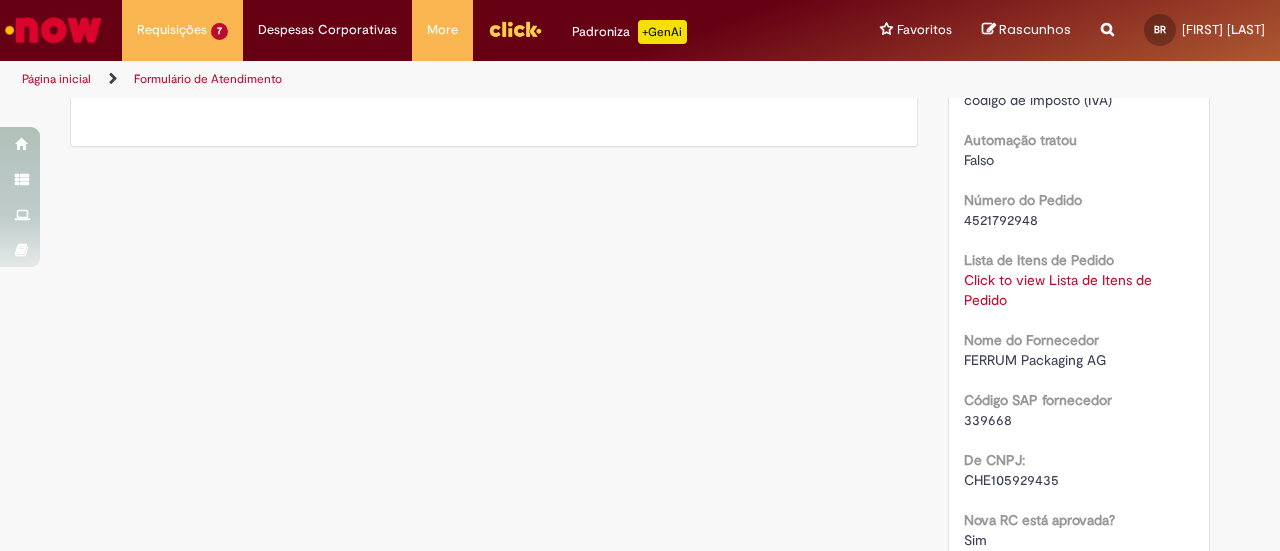 click on "4521792948" at bounding box center (1001, 220) 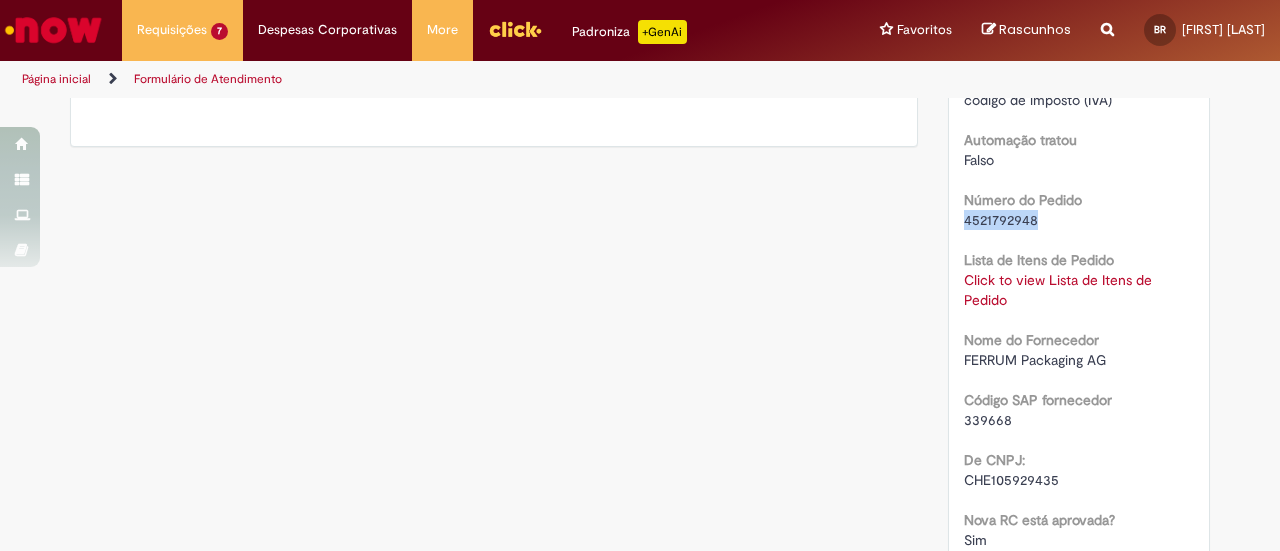 click on "4521792948" at bounding box center (1001, 220) 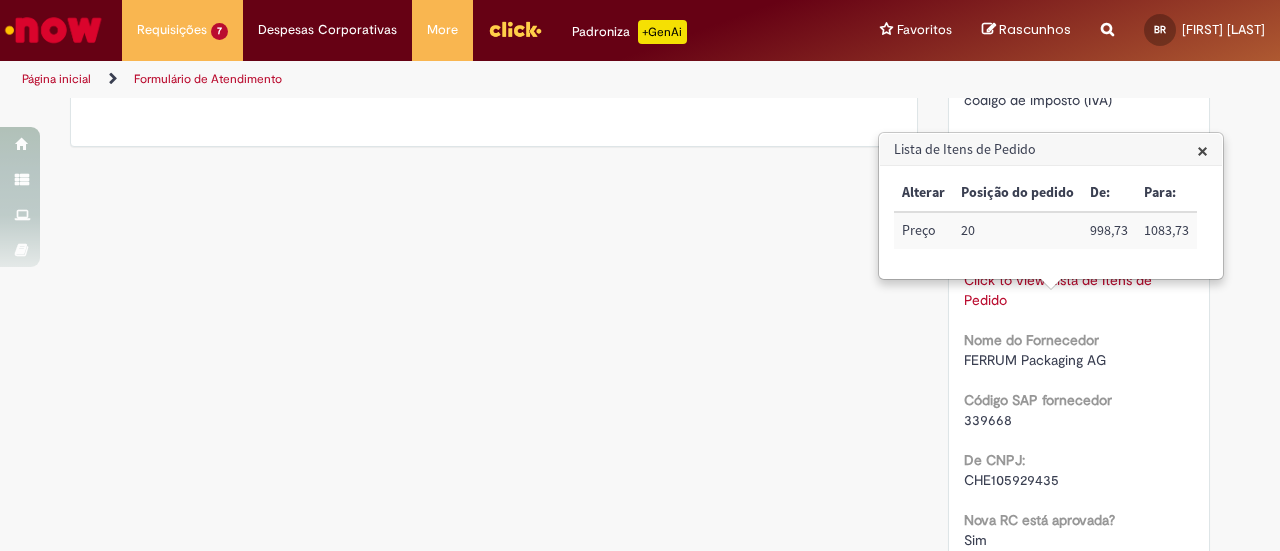 click on "Verificar Código de Barras
Aguardando Aprovação
Aguardando atendimento
Em andamento
Validação
Concluído
Alteração de Pedido
Enviar
GED
Gabriele Estefane Da Silva
21d atrás 21 dias atrás     Comentários adicionais
Olá,  Bruno ,  Seu chamado foi transferido de fila. Fila Atual:  Suprimentos RPO - Capex/MRO - Industrial - Overhaul Fila Anterior:  Suprimentos PSS - Compras Spot Brasil" at bounding box center (640, 333) 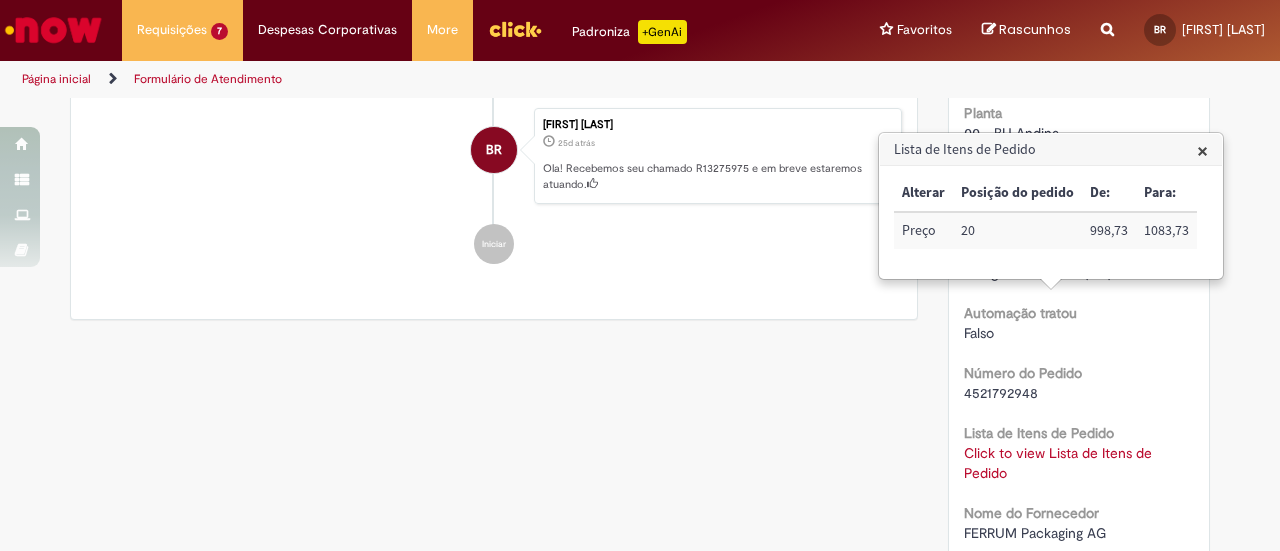 scroll, scrollTop: 522, scrollLeft: 0, axis: vertical 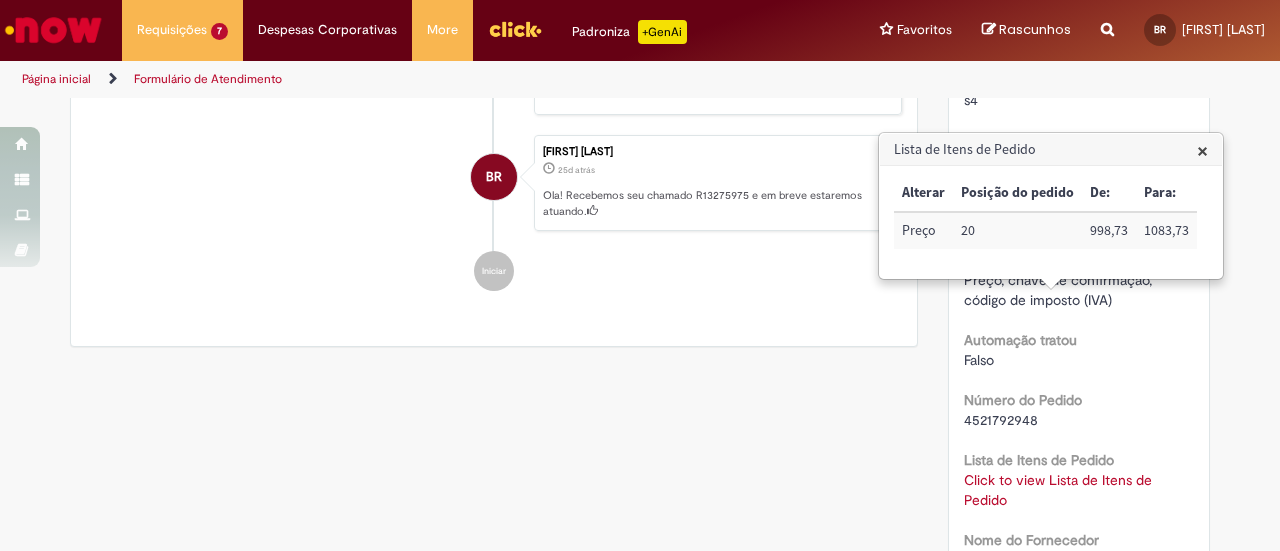 click on "×" at bounding box center [1202, 150] 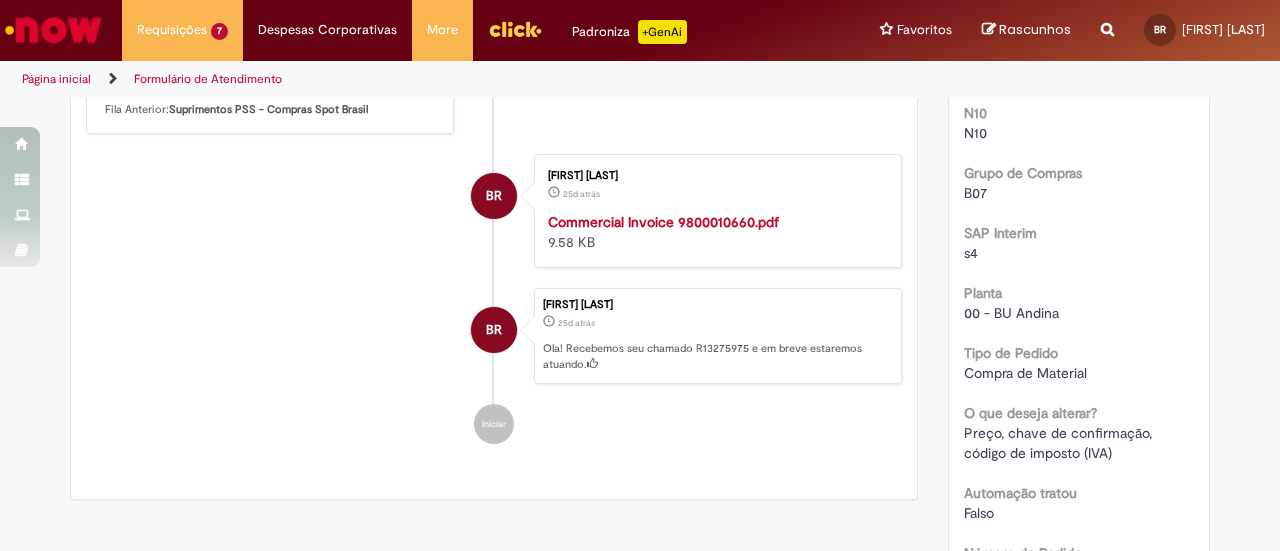scroll, scrollTop: 308, scrollLeft: 0, axis: vertical 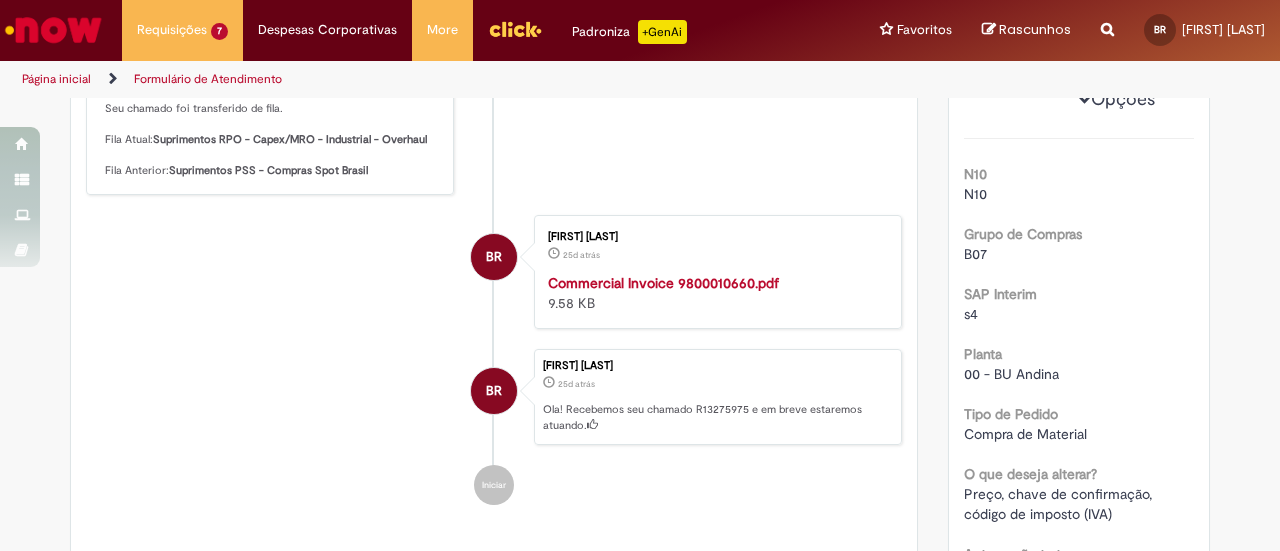 click on "Commercial Invoice 9800010660.pdf" at bounding box center [663, 283] 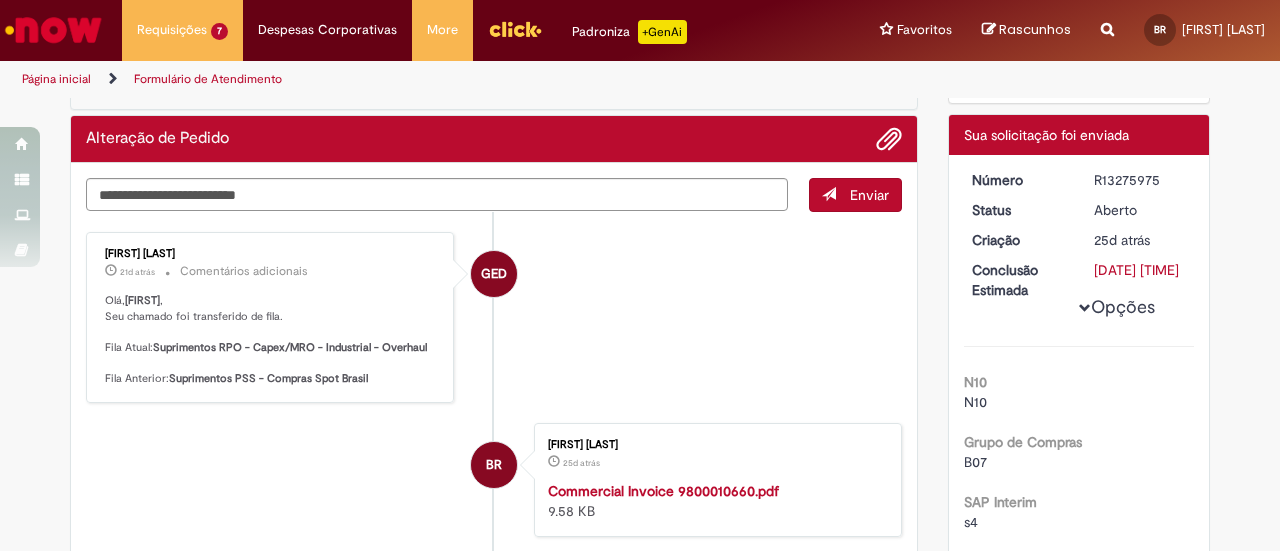 scroll, scrollTop: 0, scrollLeft: 0, axis: both 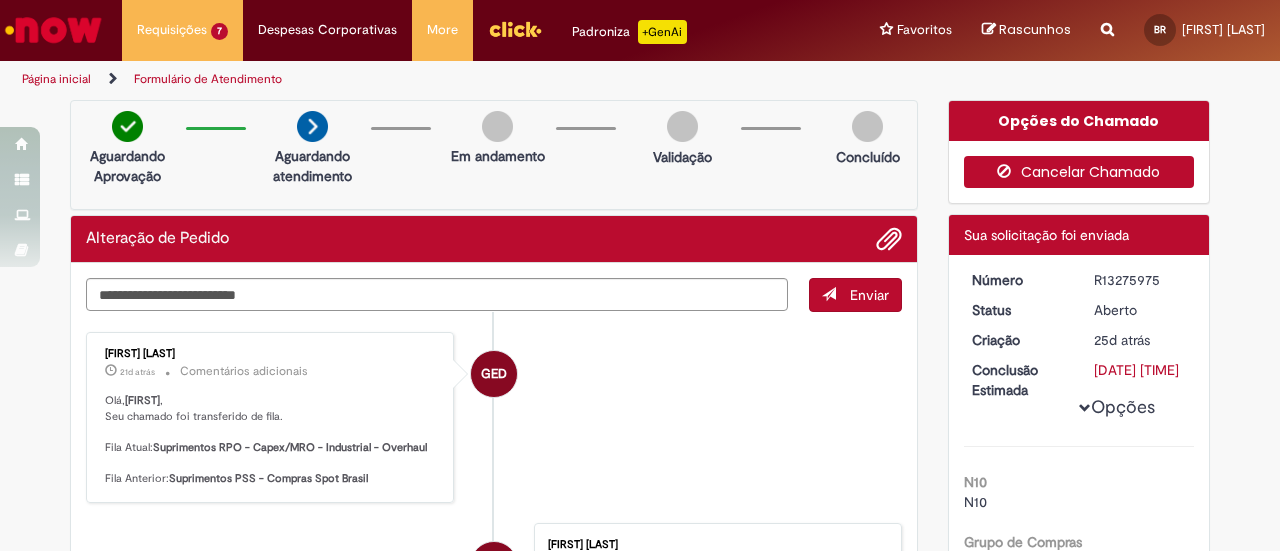 click on "Cancelar Chamado" at bounding box center [1079, 172] 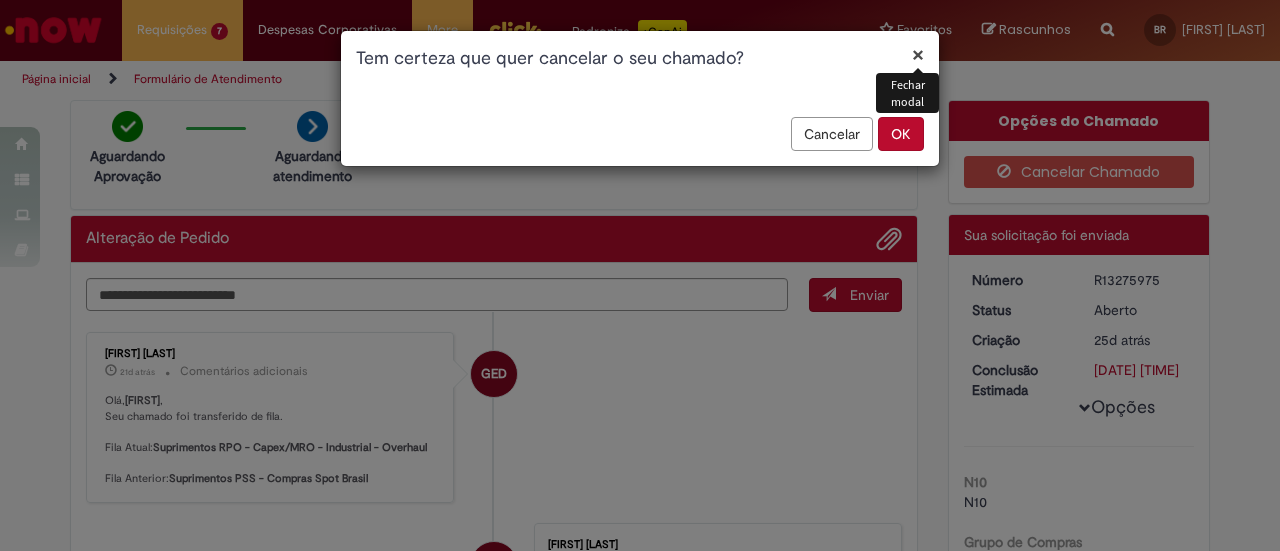 click on "OK" at bounding box center (901, 134) 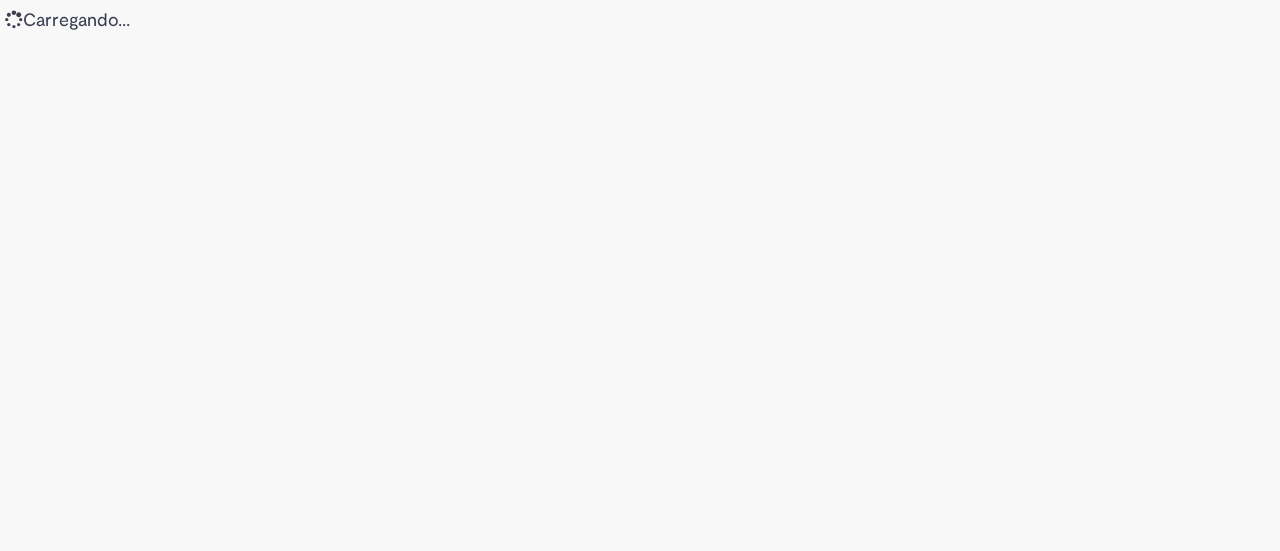 scroll, scrollTop: 0, scrollLeft: 0, axis: both 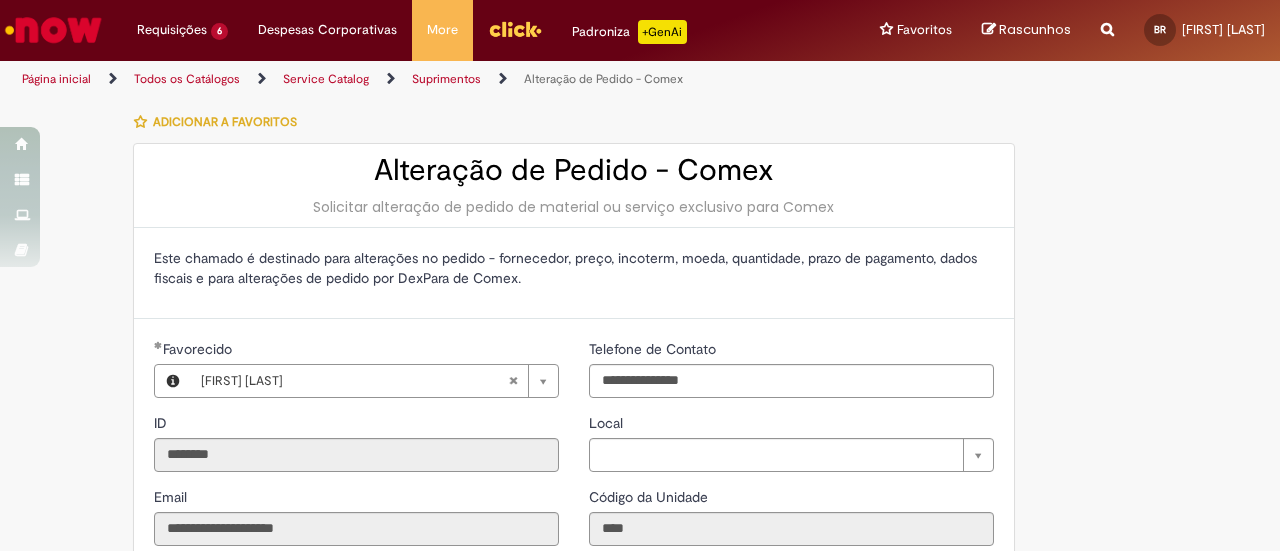 type on "**********" 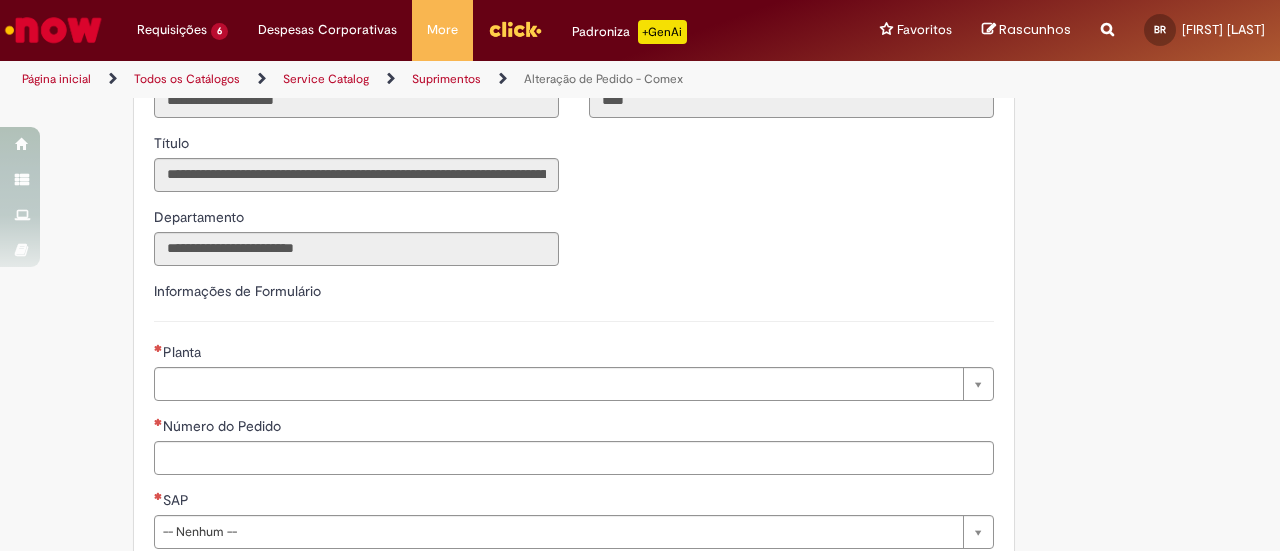 scroll, scrollTop: 500, scrollLeft: 0, axis: vertical 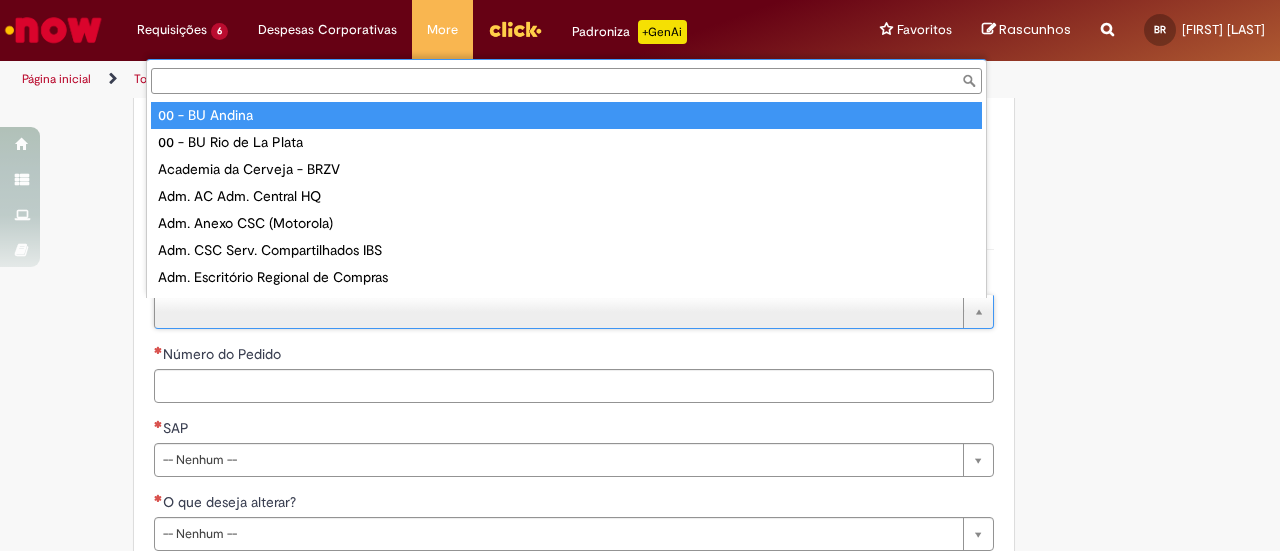 type on "**********" 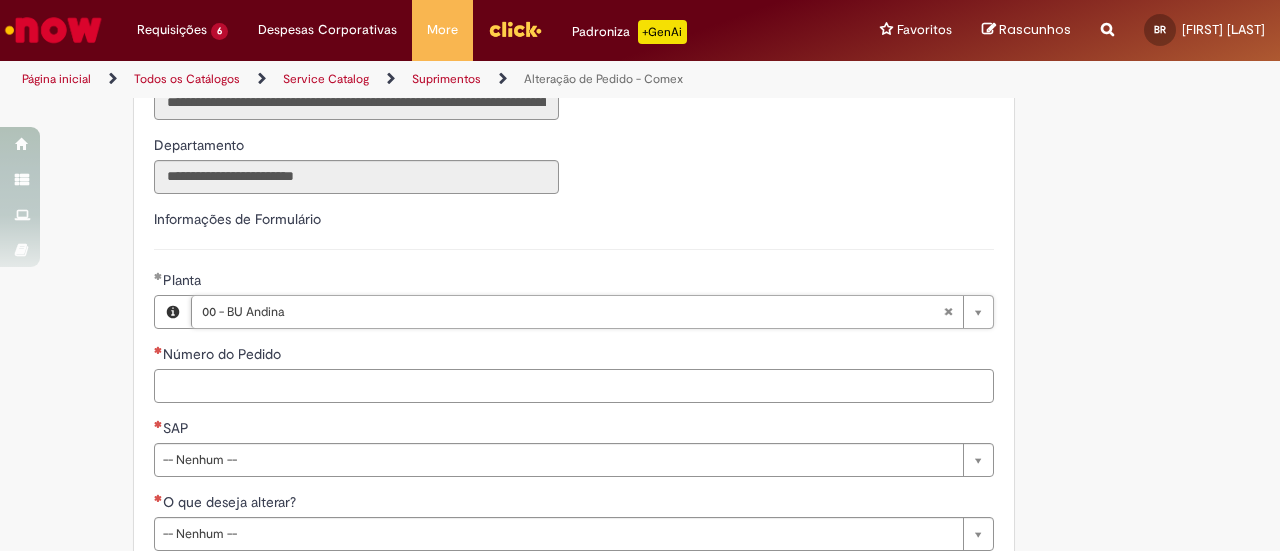 click on "Número do Pedido" at bounding box center (574, 386) 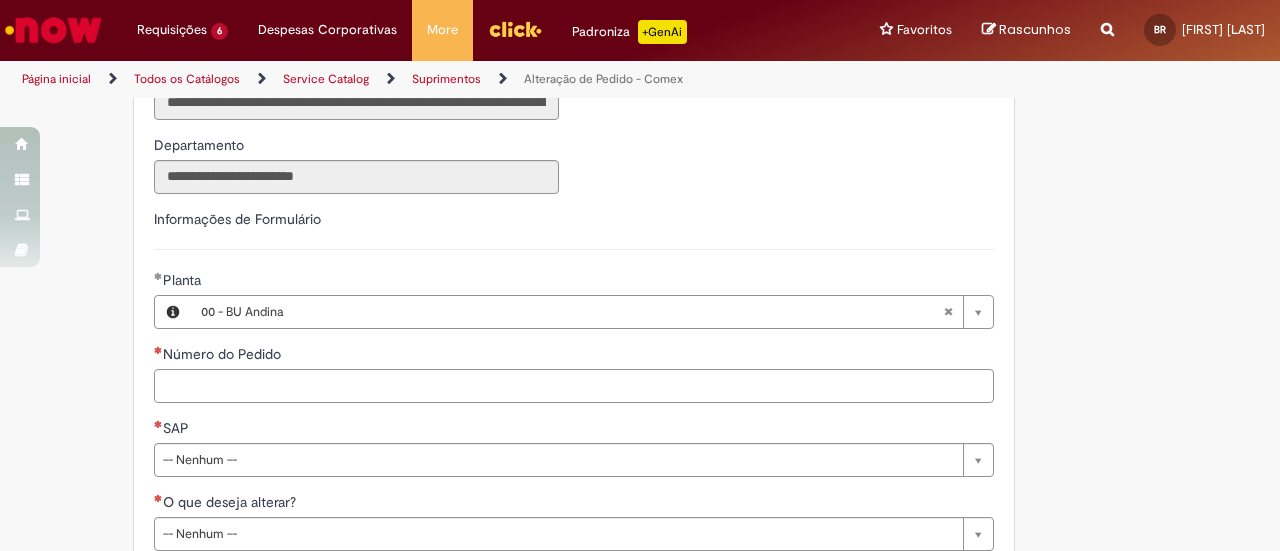 paste on "**********" 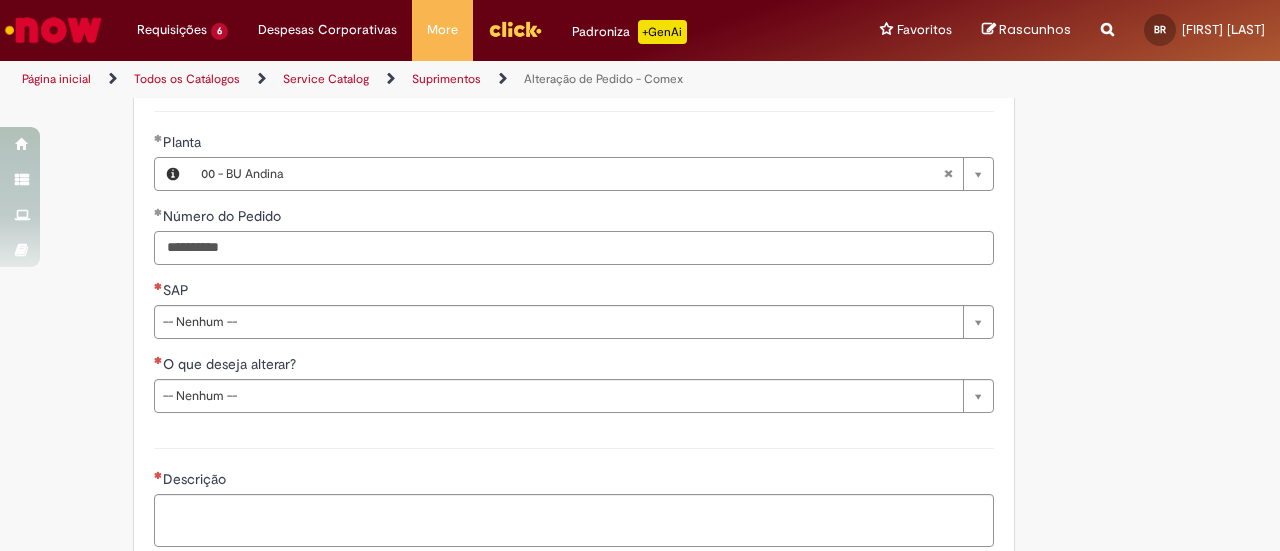 scroll, scrollTop: 700, scrollLeft: 0, axis: vertical 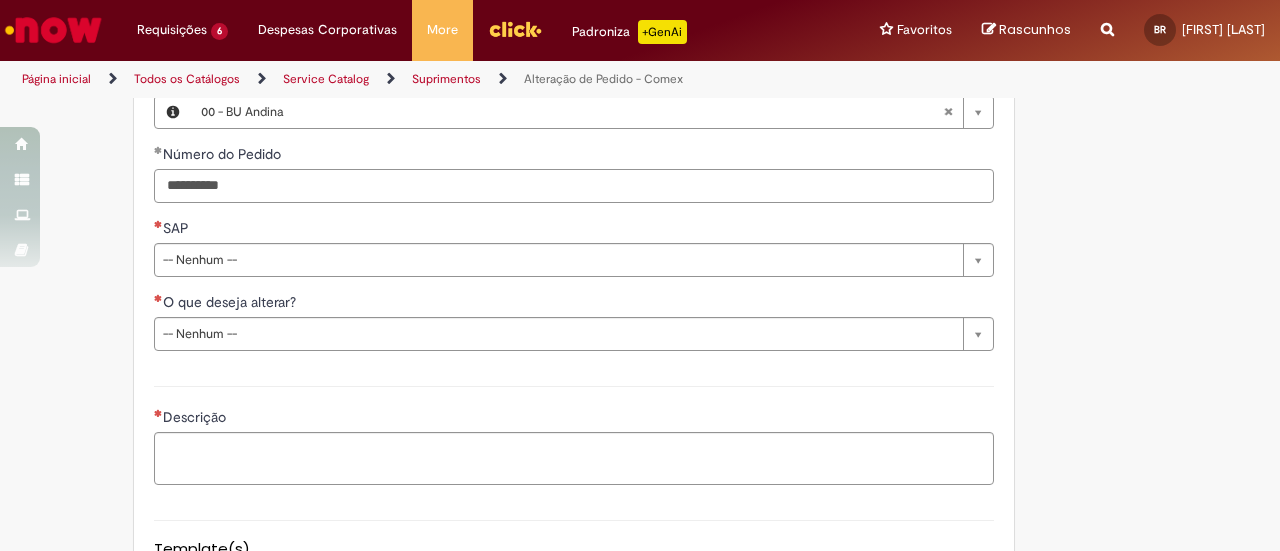 type on "**********" 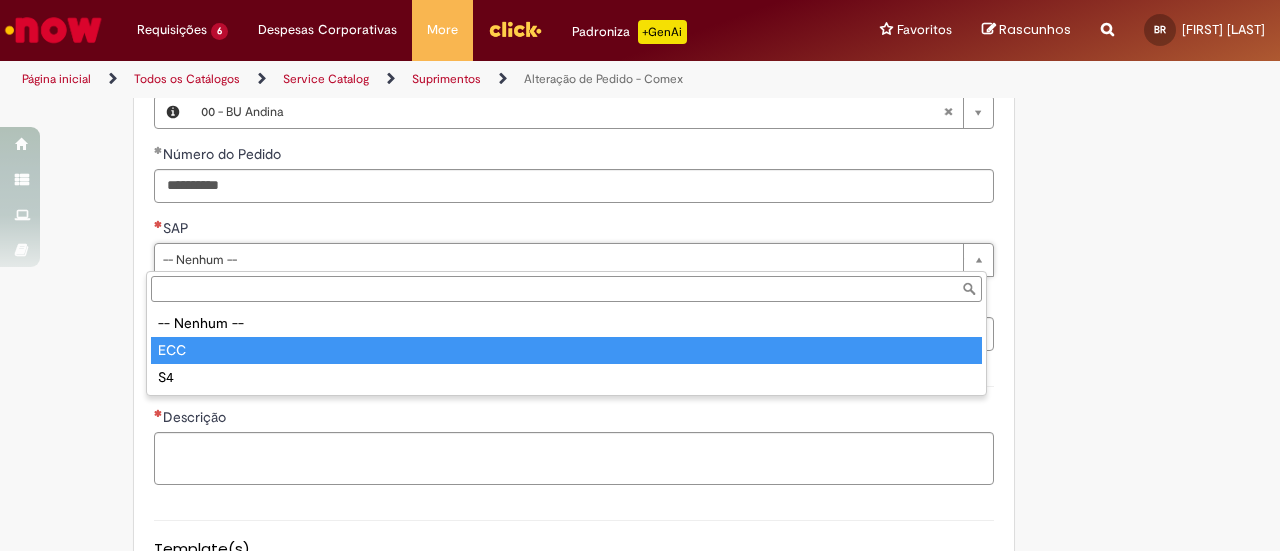 type on "***" 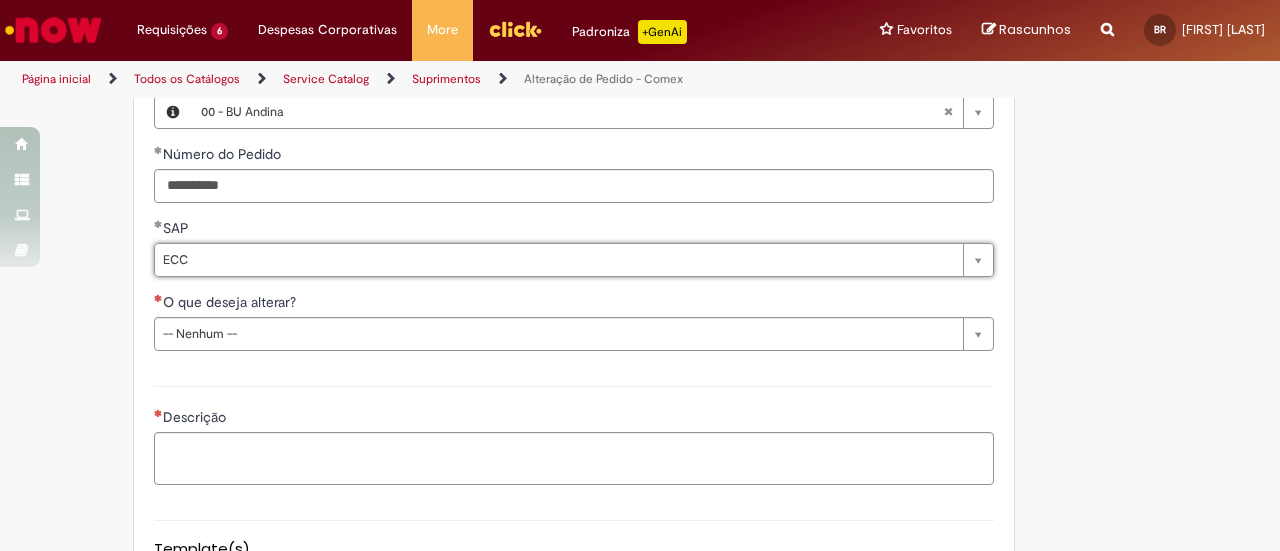 click on "**********" at bounding box center (640, 140) 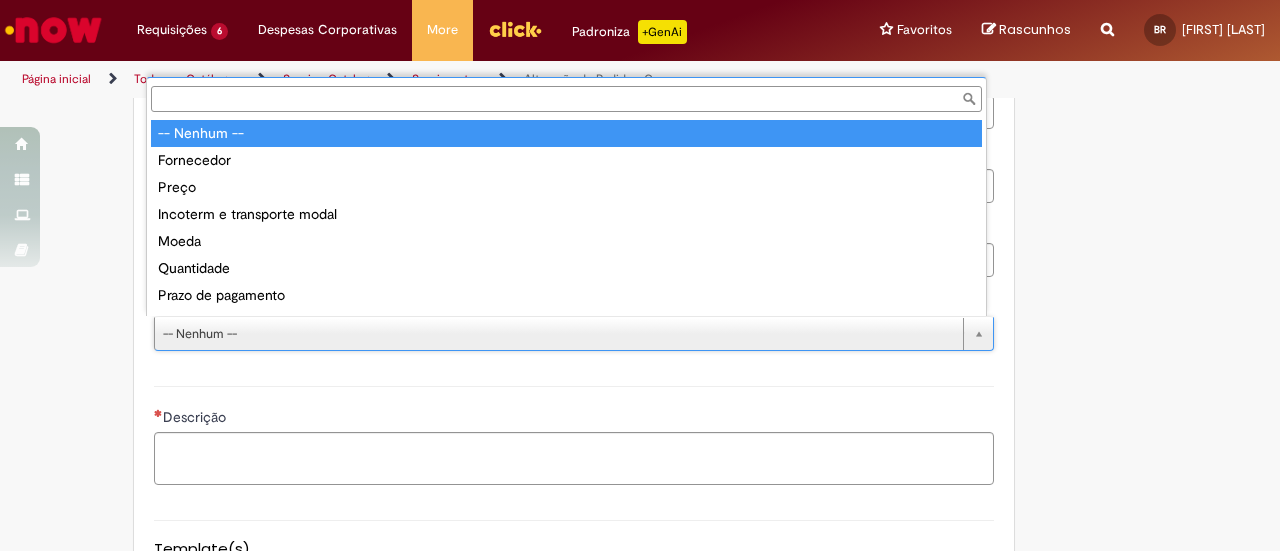 scroll, scrollTop: 16, scrollLeft: 0, axis: vertical 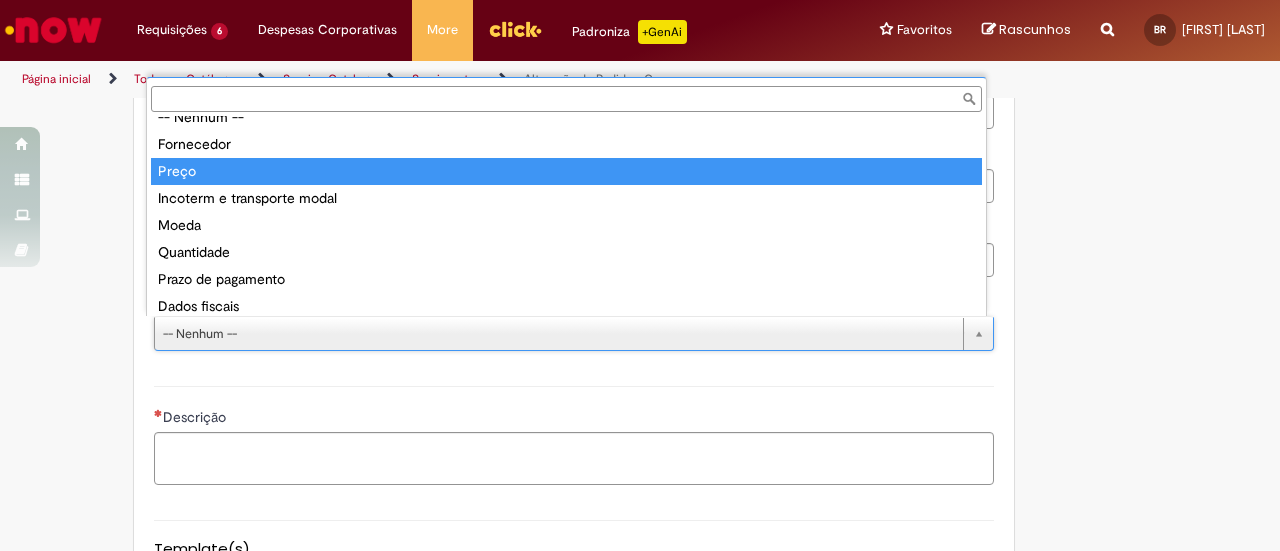 type on "*****" 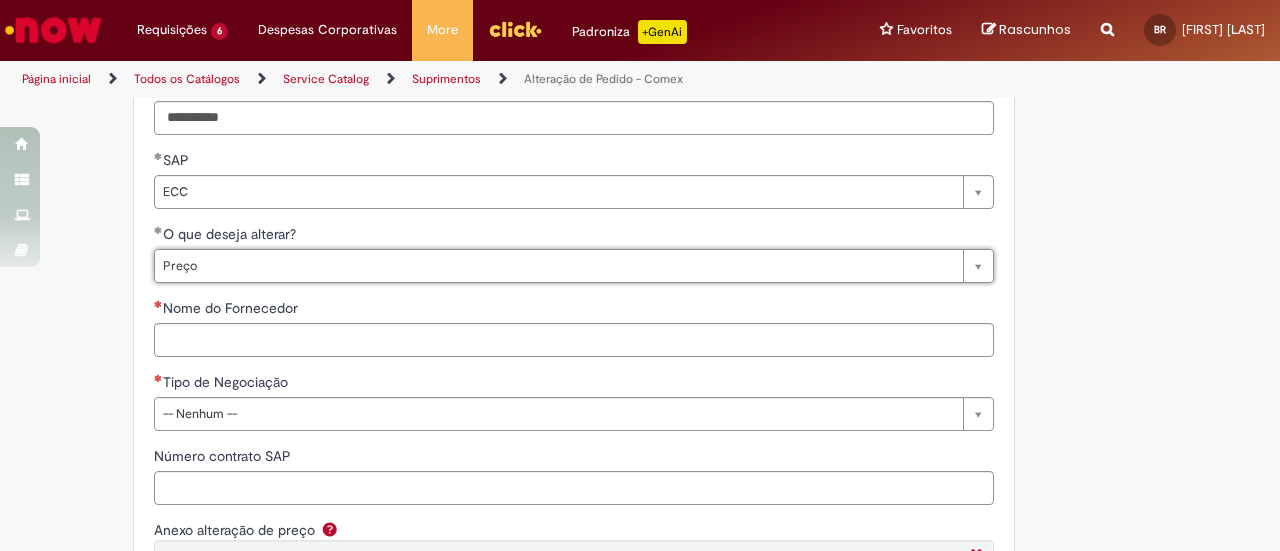 scroll, scrollTop: 800, scrollLeft: 0, axis: vertical 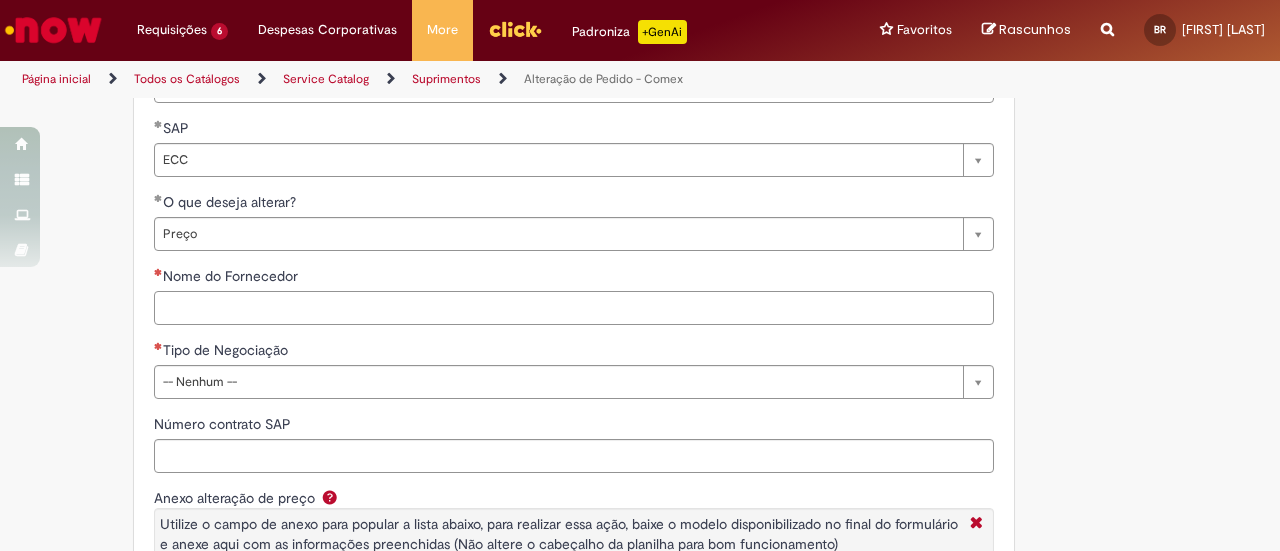 click on "Nome do Fornecedor" at bounding box center (574, 308) 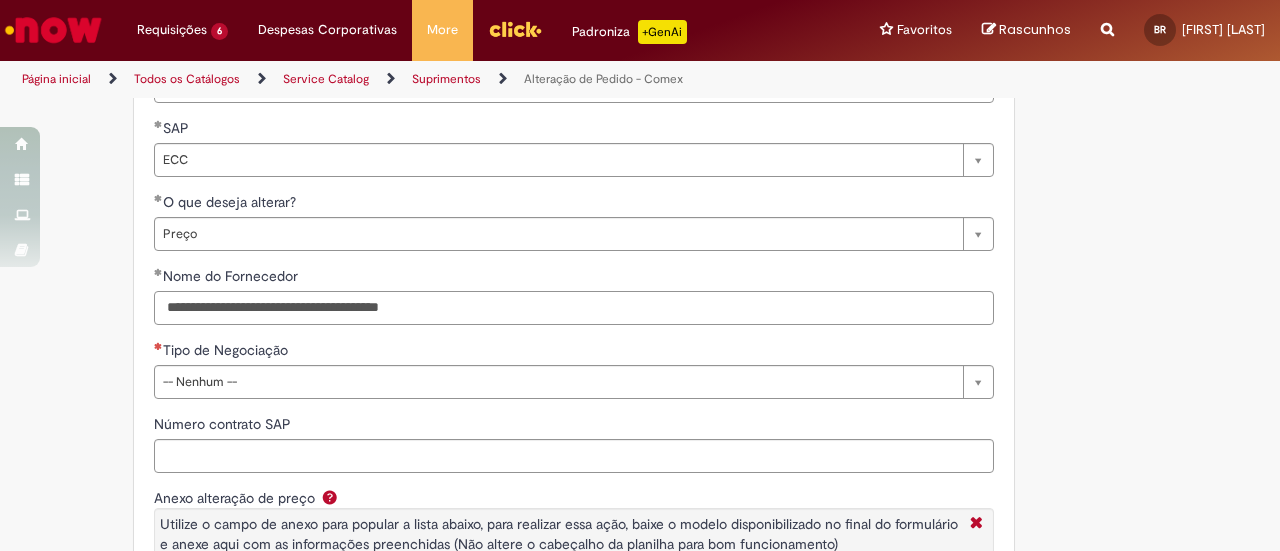 type on "**********" 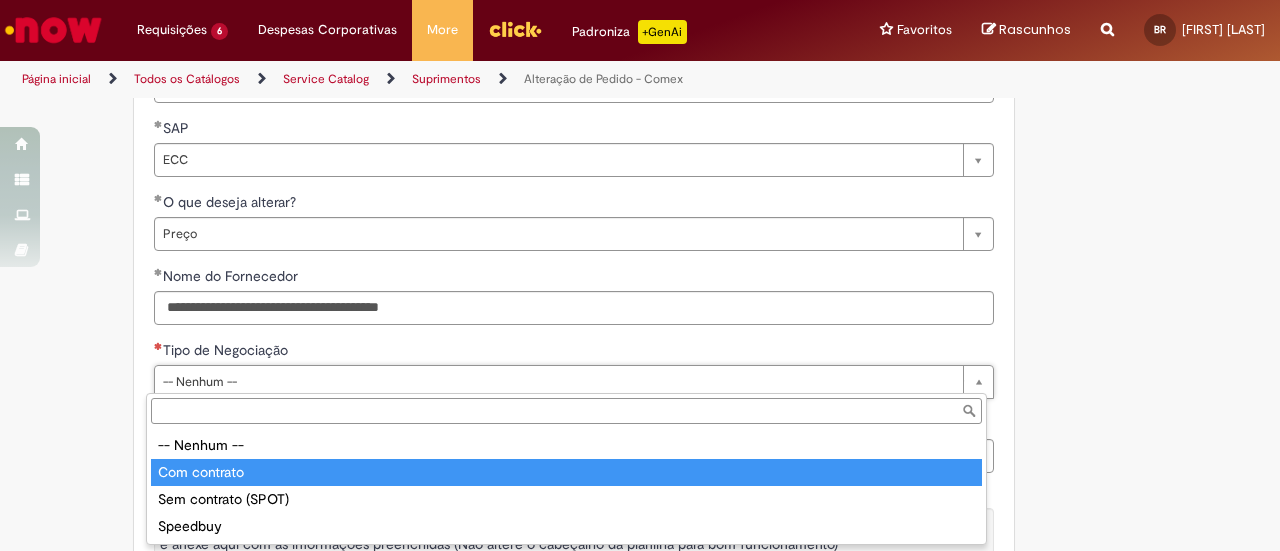 type on "**********" 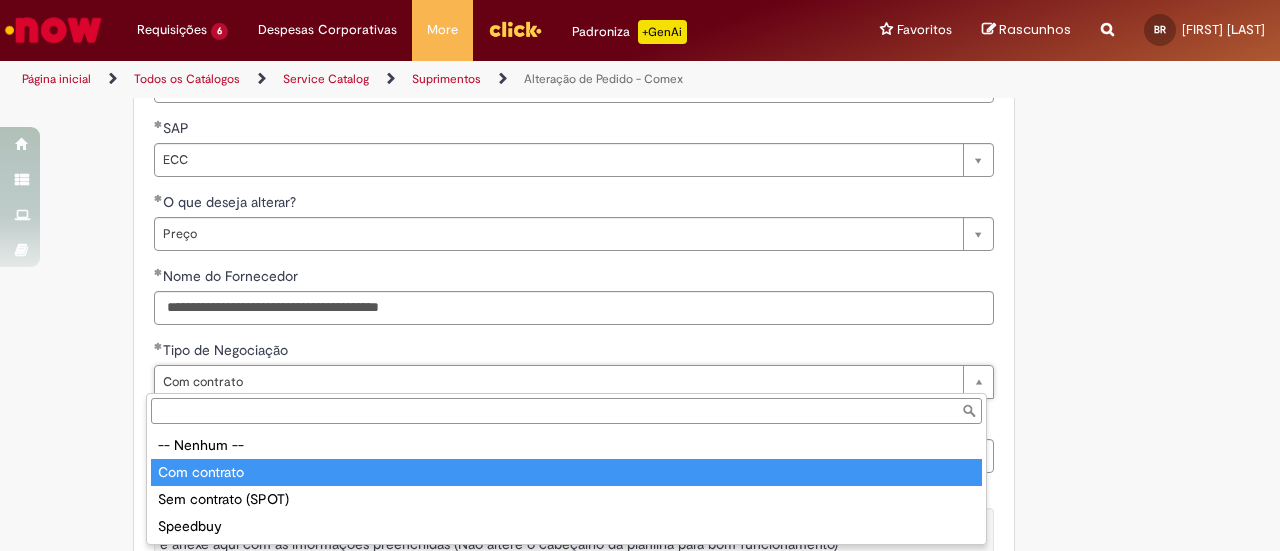 type on "**********" 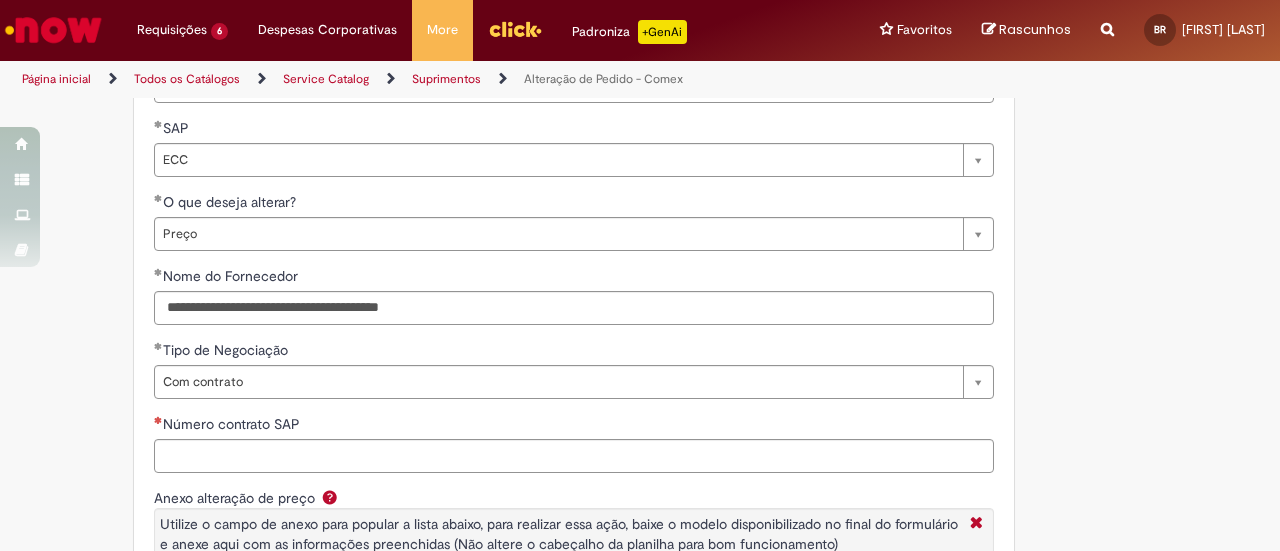 click on "**********" at bounding box center [574, 383] 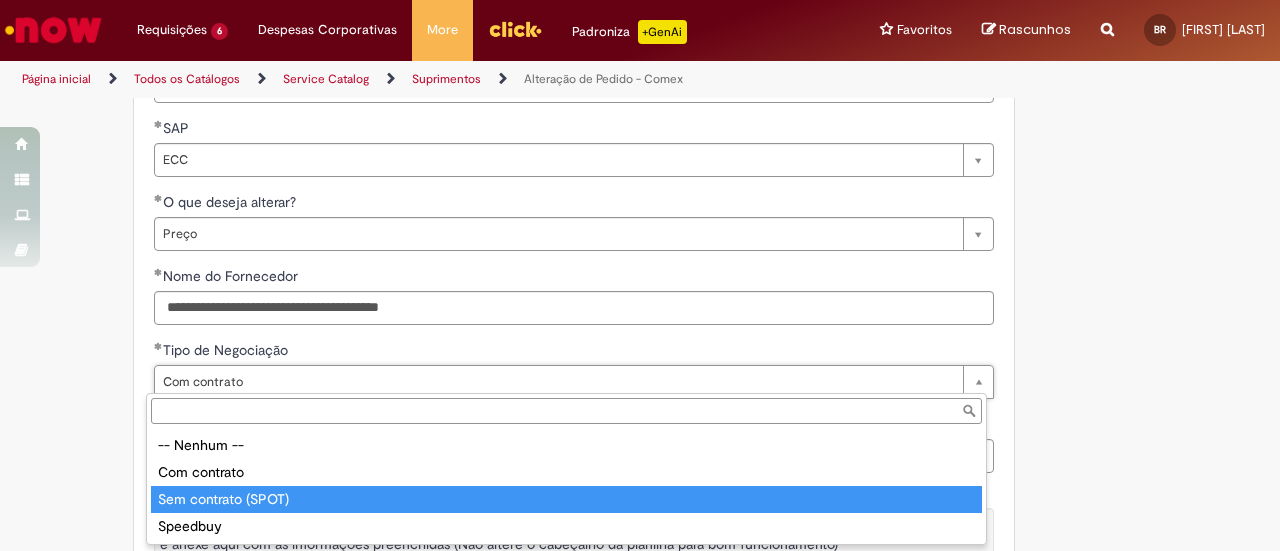 type on "**********" 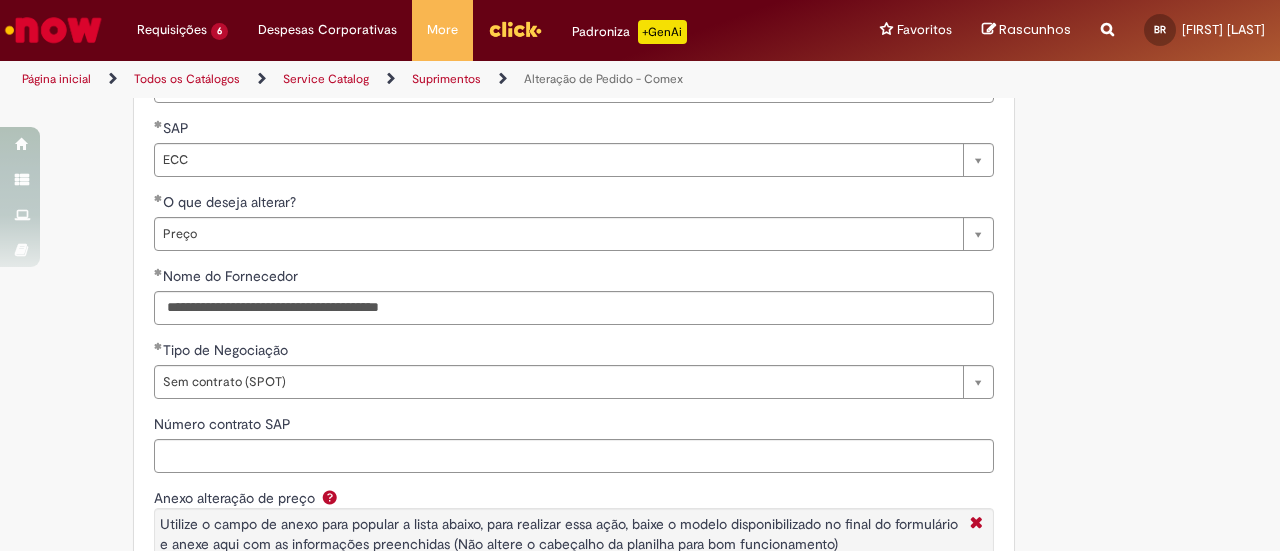 scroll, scrollTop: 0, scrollLeft: 0, axis: both 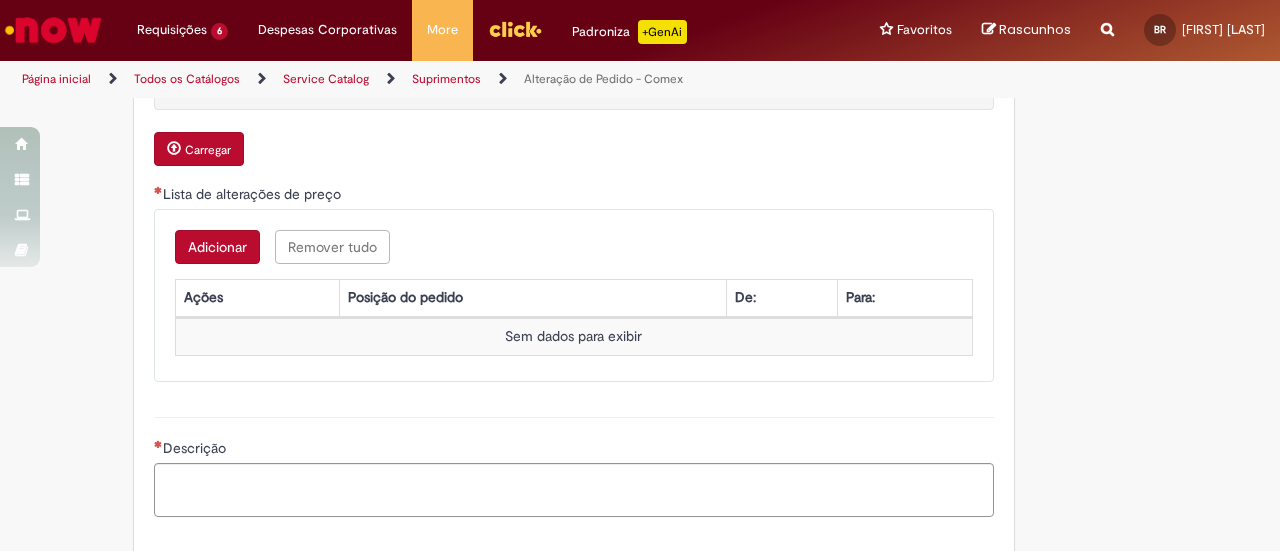 click on "Adicionar" at bounding box center [217, 247] 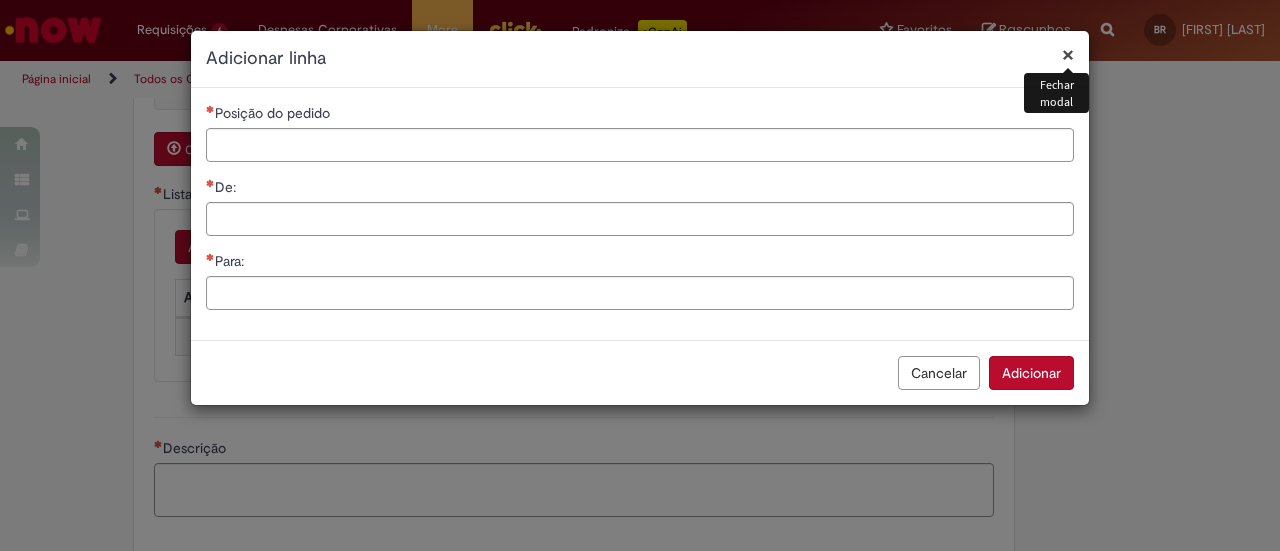 click on "Adicionar" at bounding box center (1031, 373) 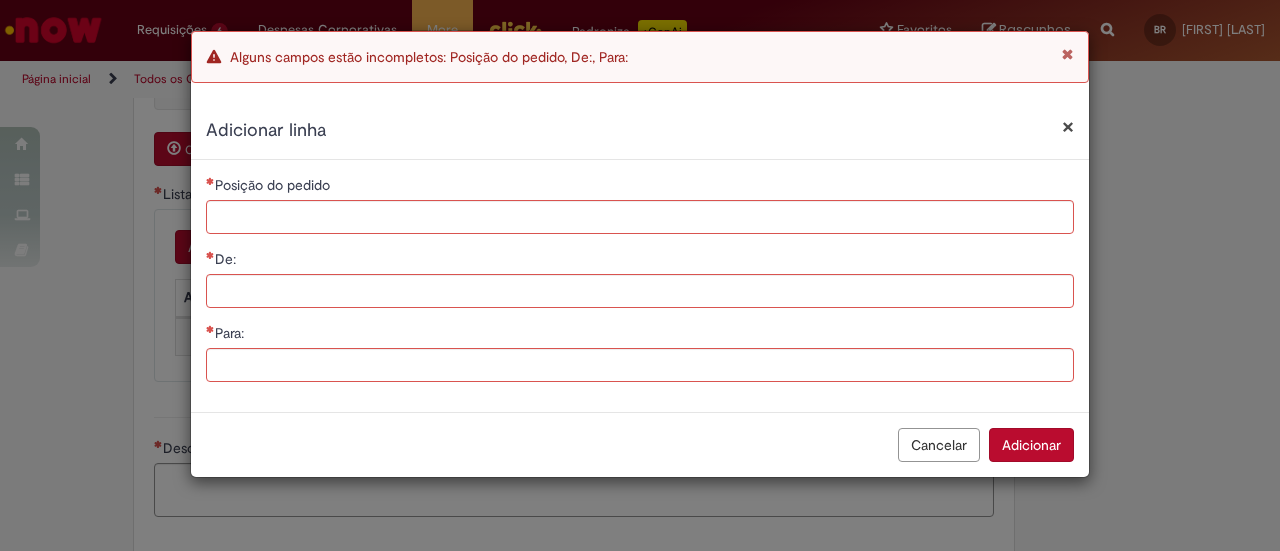 click at bounding box center (1067, 54) 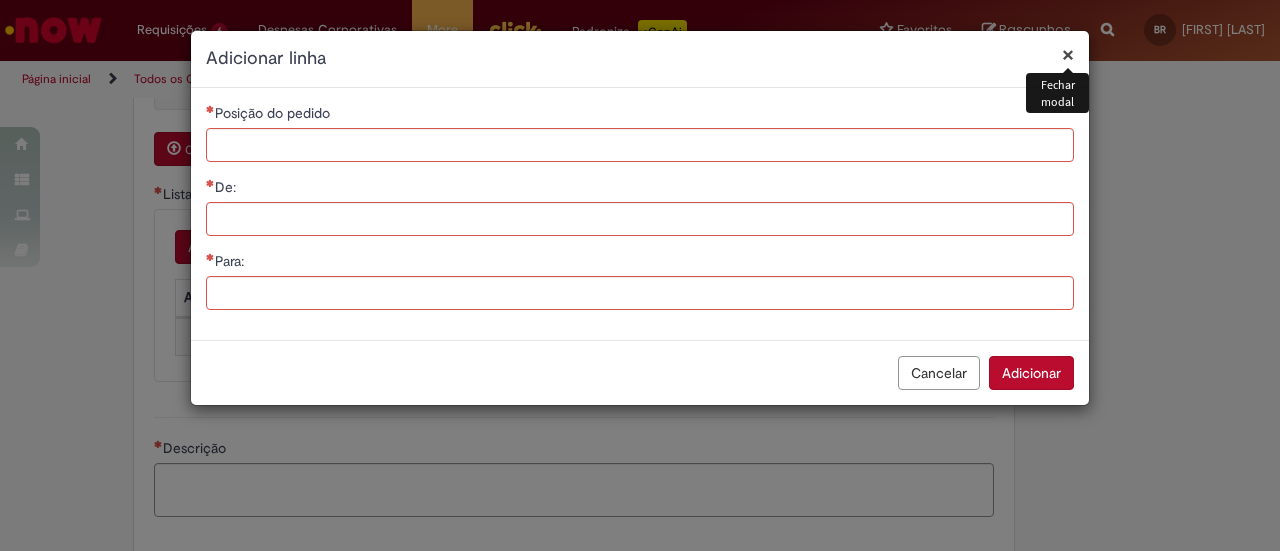 click on "×" at bounding box center (1068, 54) 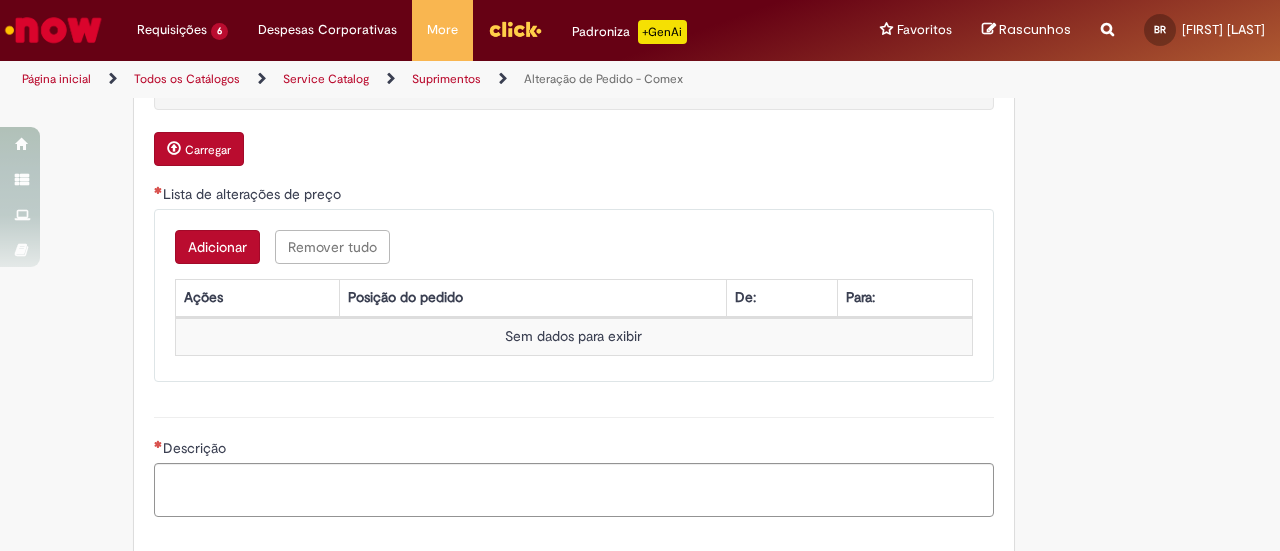 click on "Carregar" at bounding box center [208, 150] 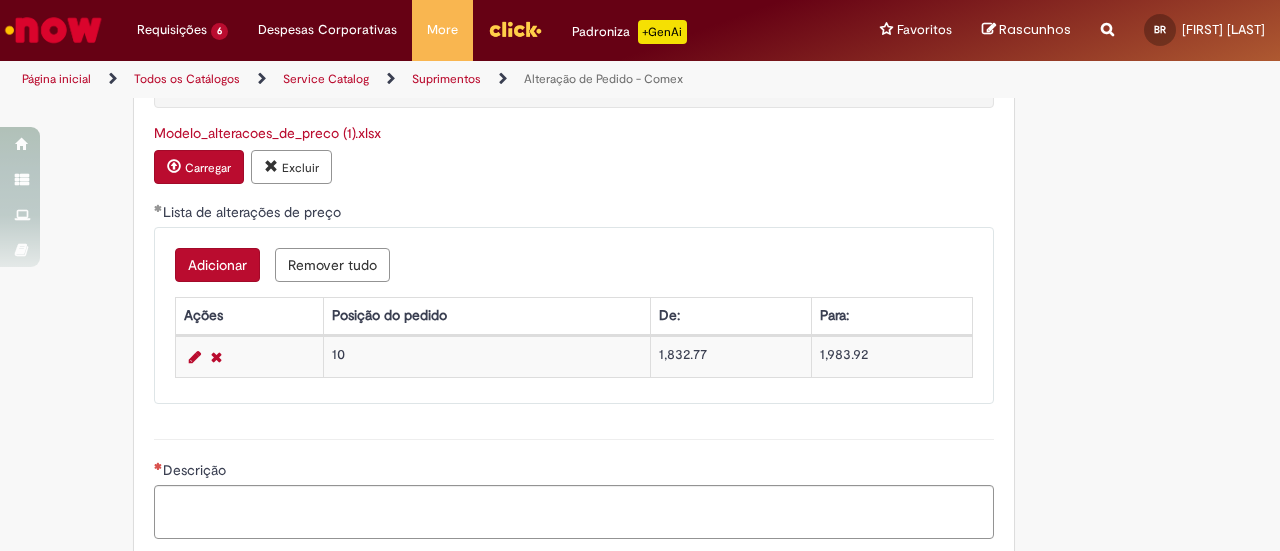 scroll, scrollTop: 1379, scrollLeft: 0, axis: vertical 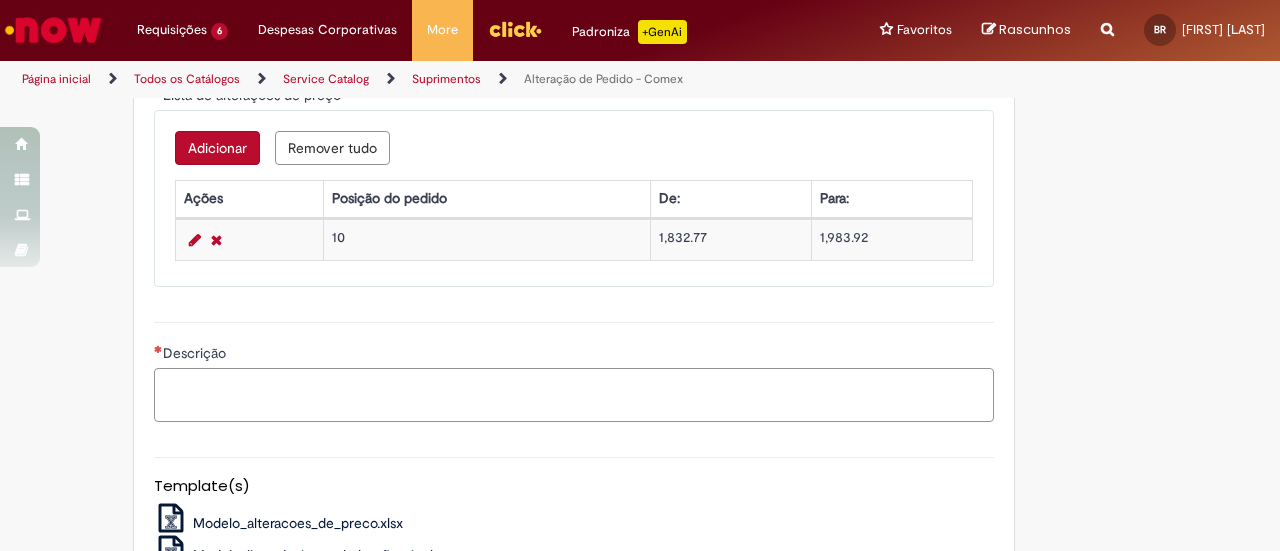 click on "Descrição" at bounding box center (574, 394) 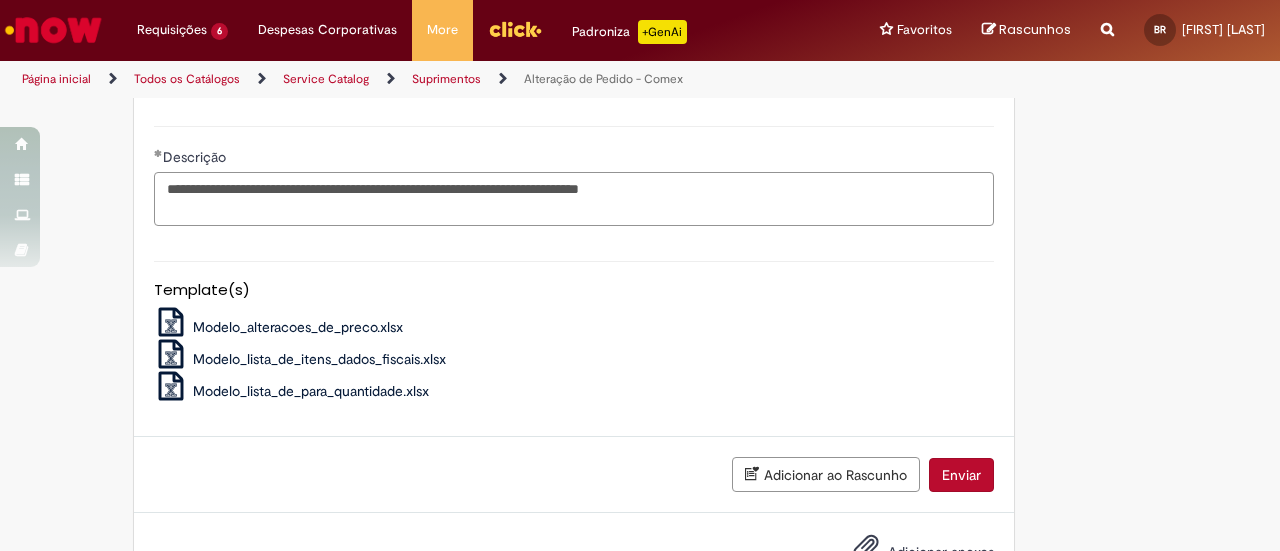 scroll, scrollTop: 1643, scrollLeft: 0, axis: vertical 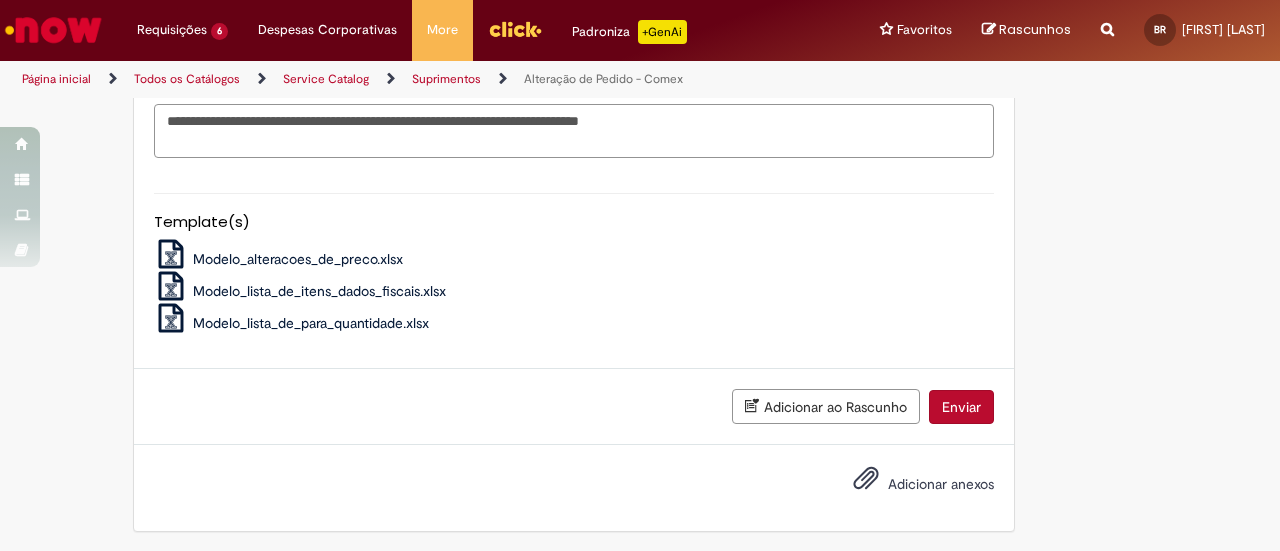 click on "**********" at bounding box center [574, 130] 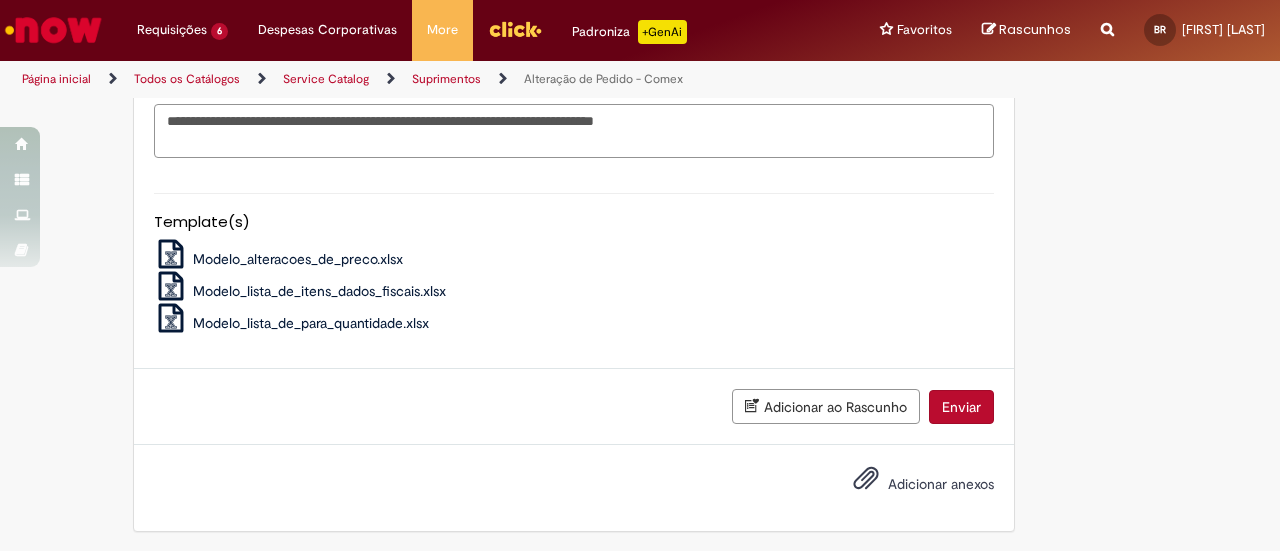 type on "**********" 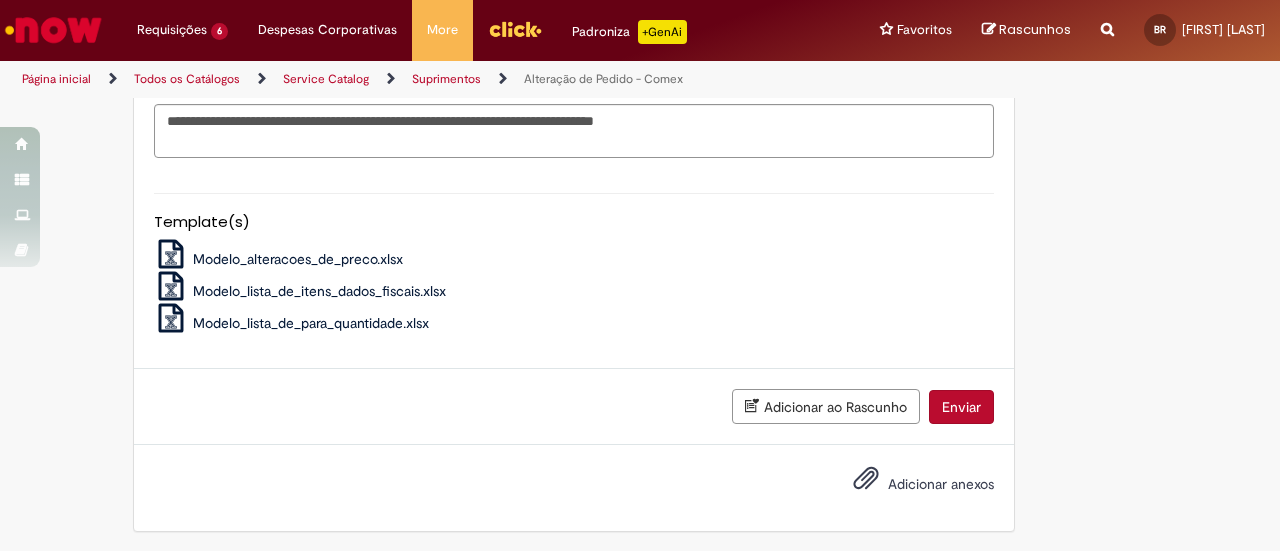 click on "Adicionar anexos" at bounding box center [941, 484] 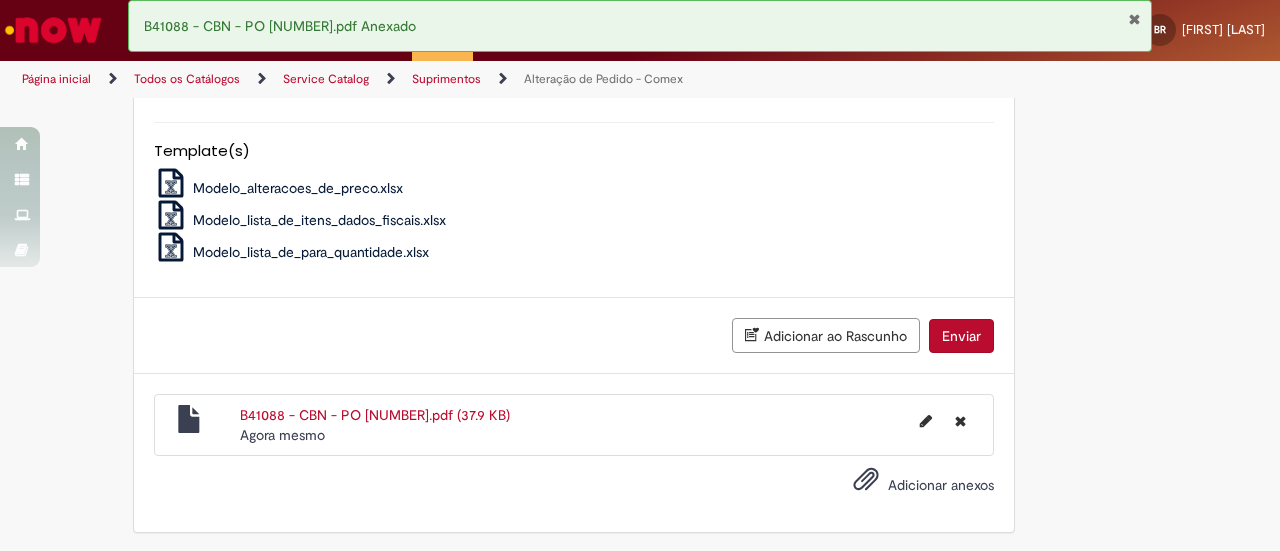 click on "Enviar" at bounding box center (961, 336) 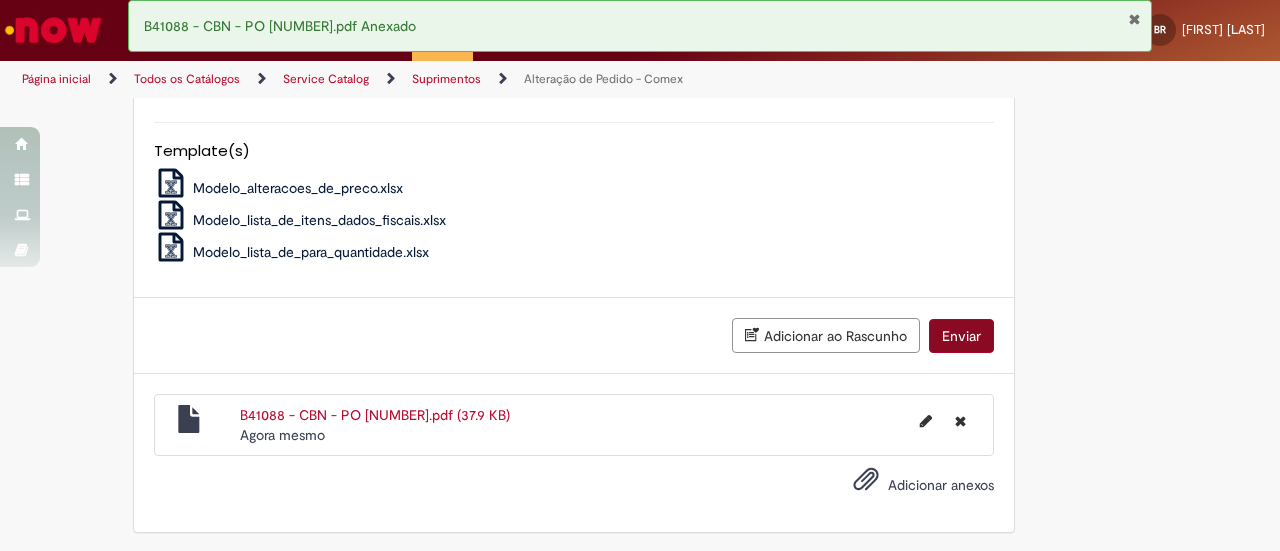 scroll, scrollTop: 1669, scrollLeft: 0, axis: vertical 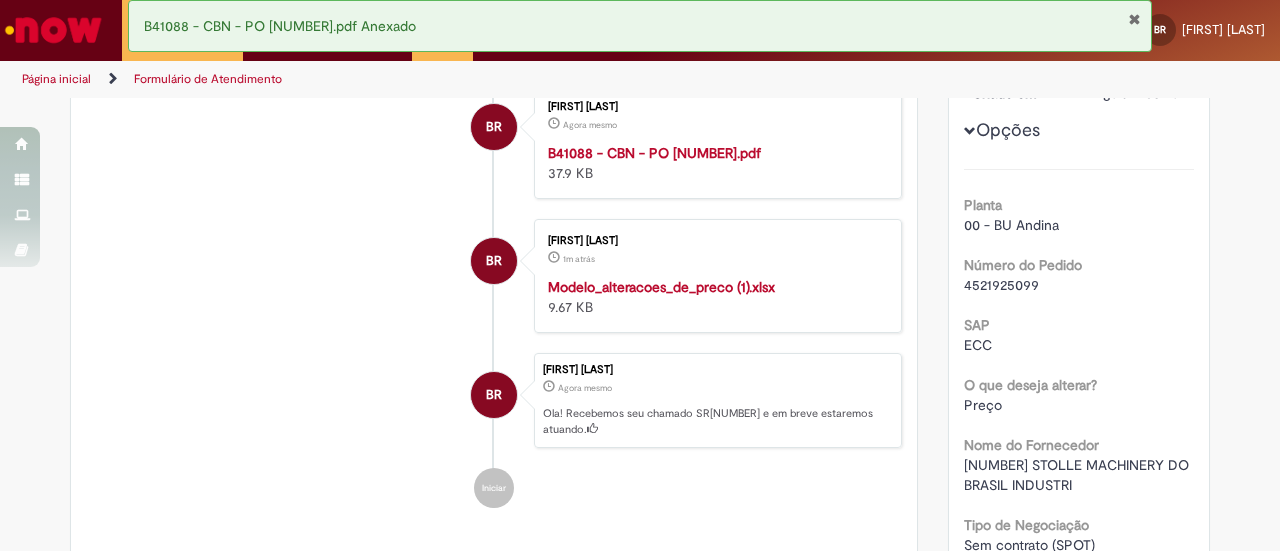 click on "4521925099" at bounding box center (1001, 285) 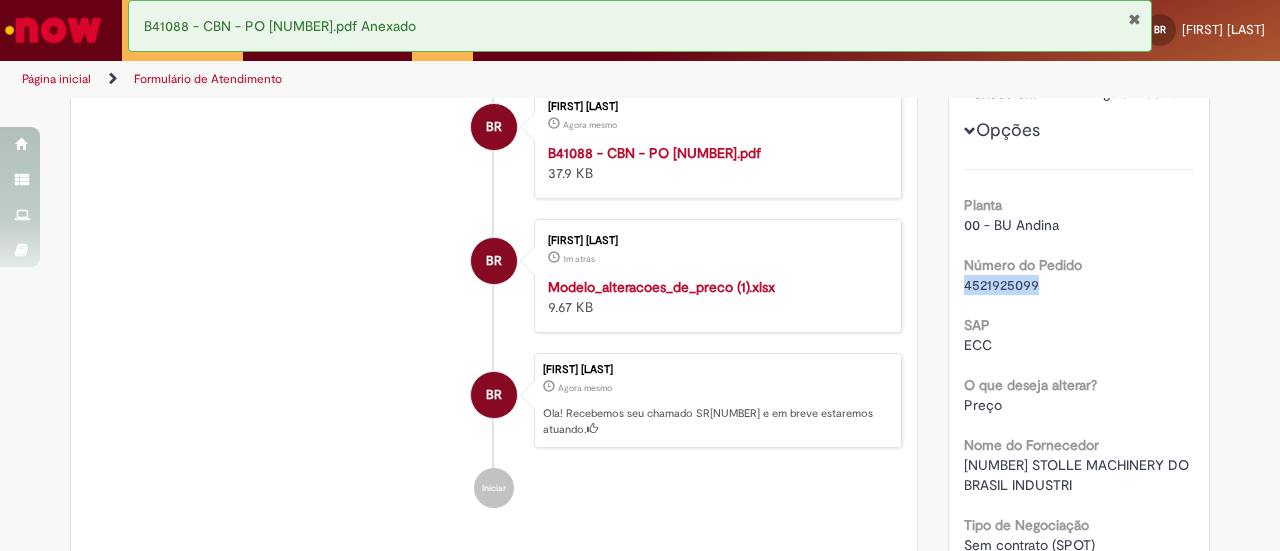 click on "4521925099" at bounding box center (1001, 285) 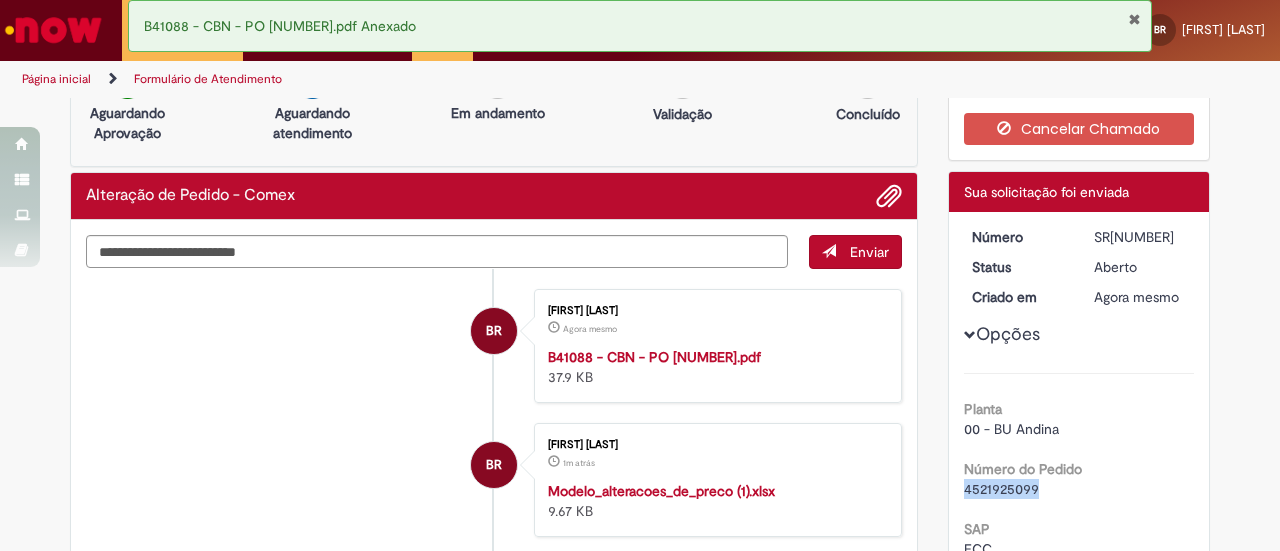 scroll, scrollTop: 0, scrollLeft: 0, axis: both 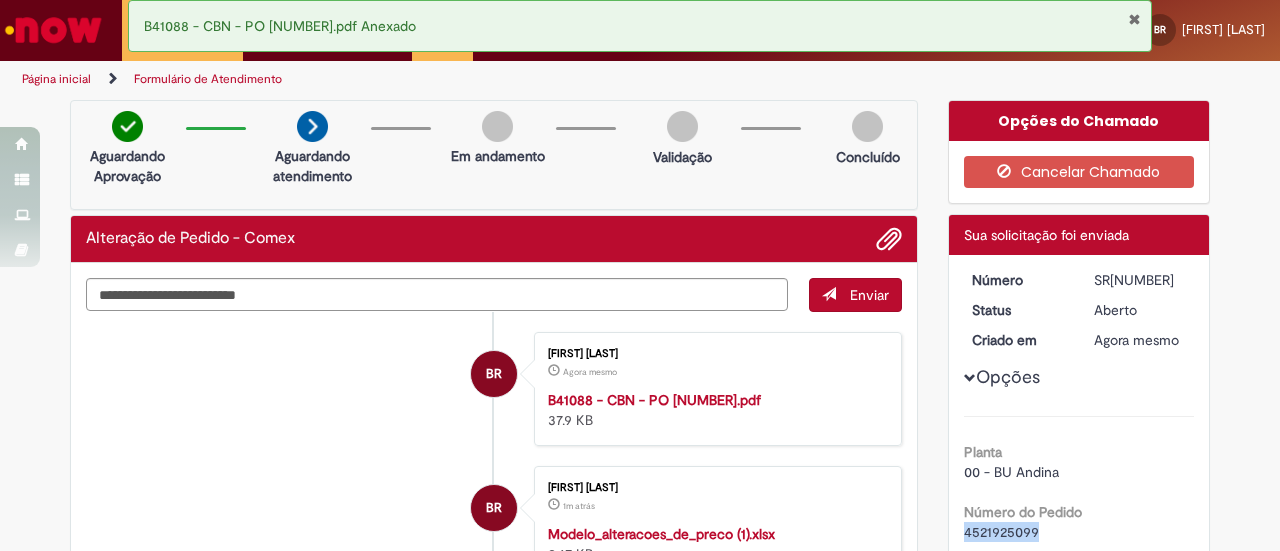 drag, startPoint x: 1088, startPoint y: 275, endPoint x: 1180, endPoint y: 279, distance: 92.086914 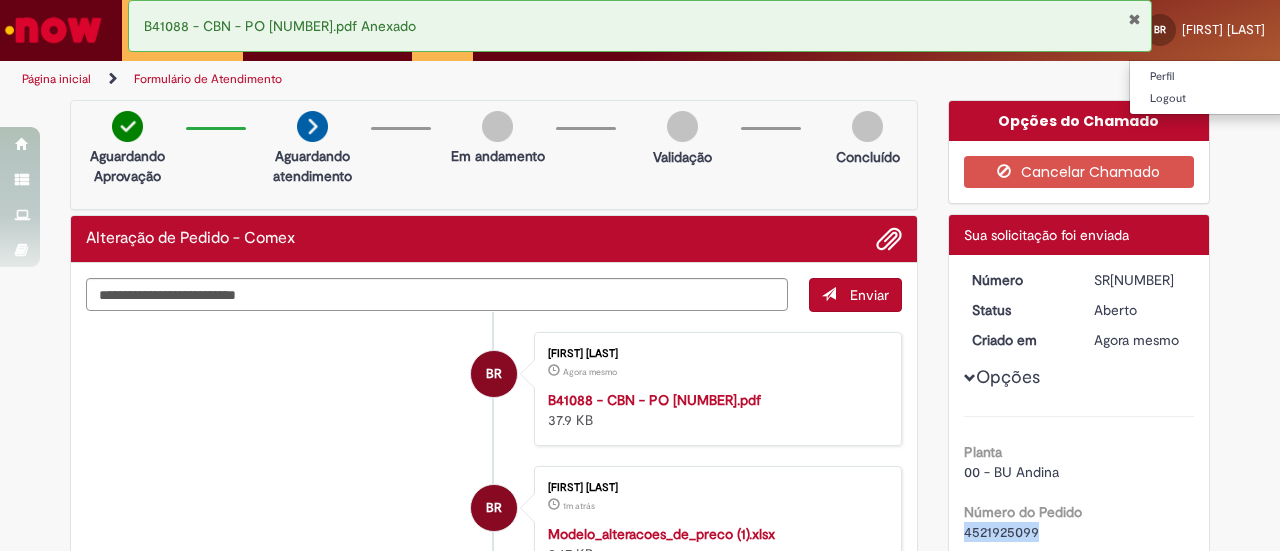 copy on "SR[NUMBER]" 